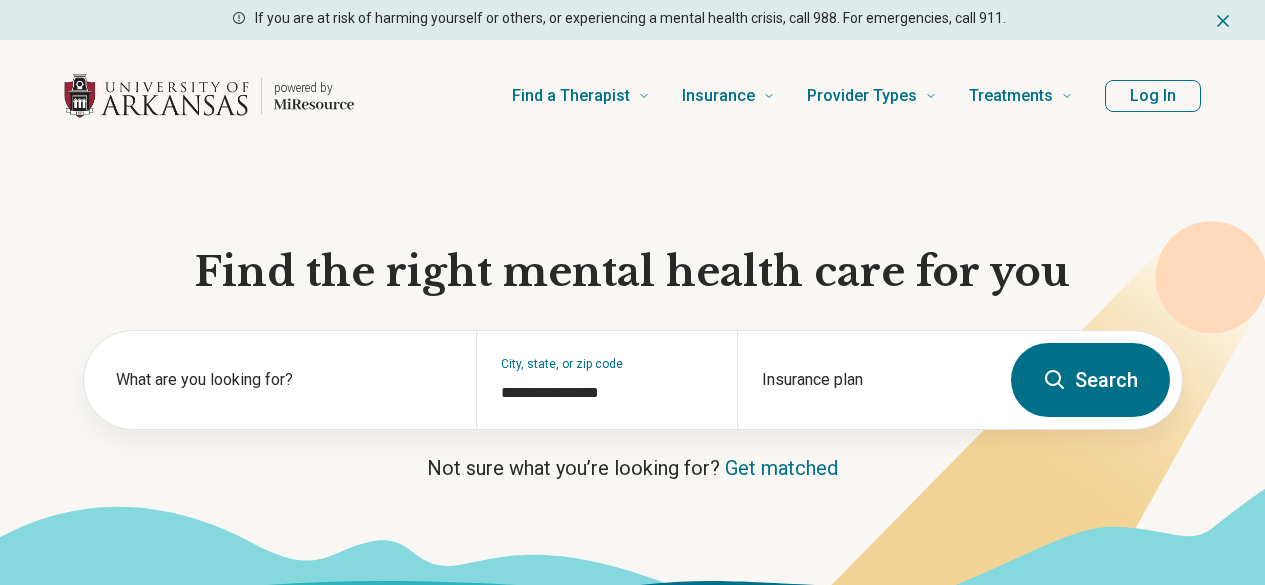 scroll, scrollTop: 0, scrollLeft: 0, axis: both 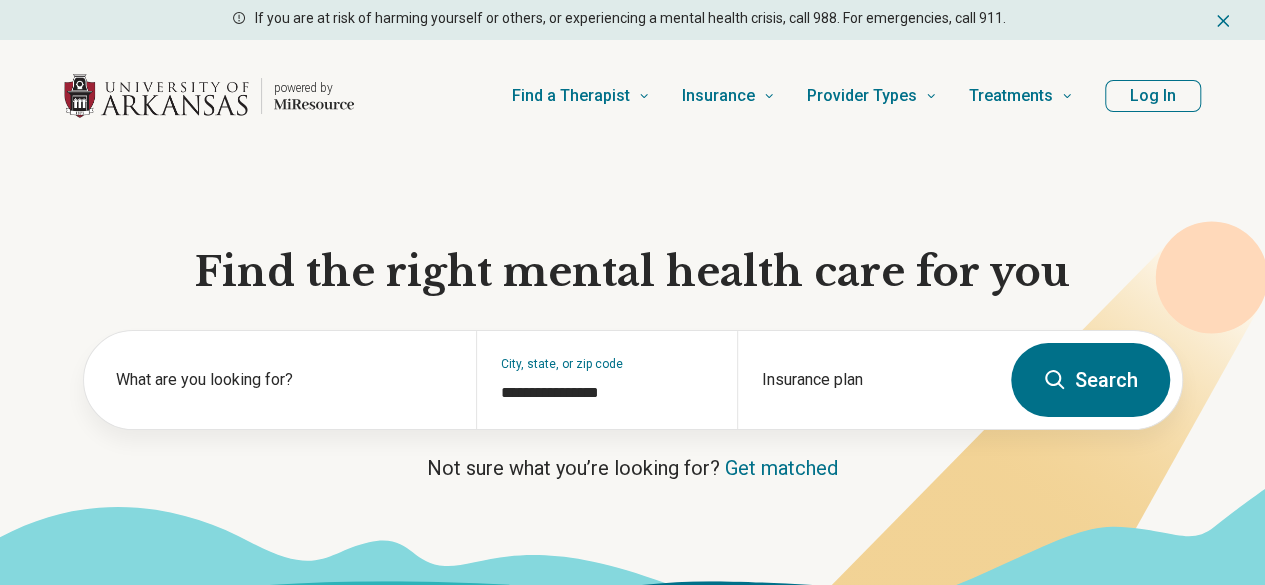 type 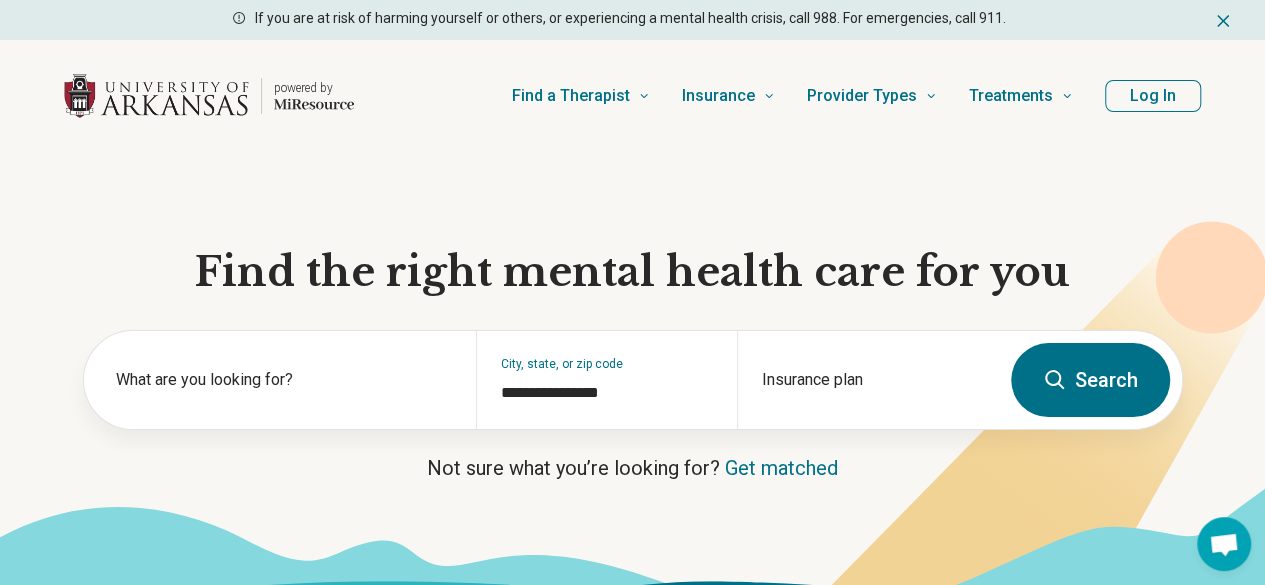 click on "Search" at bounding box center (1090, 380) 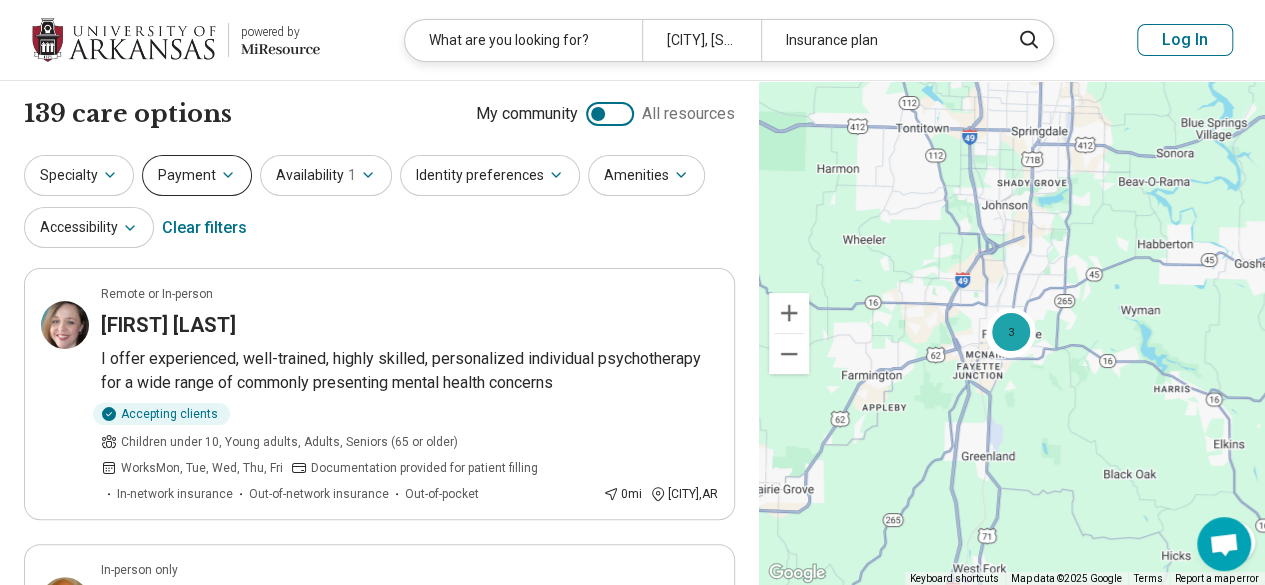 click on "Payment" at bounding box center (197, 175) 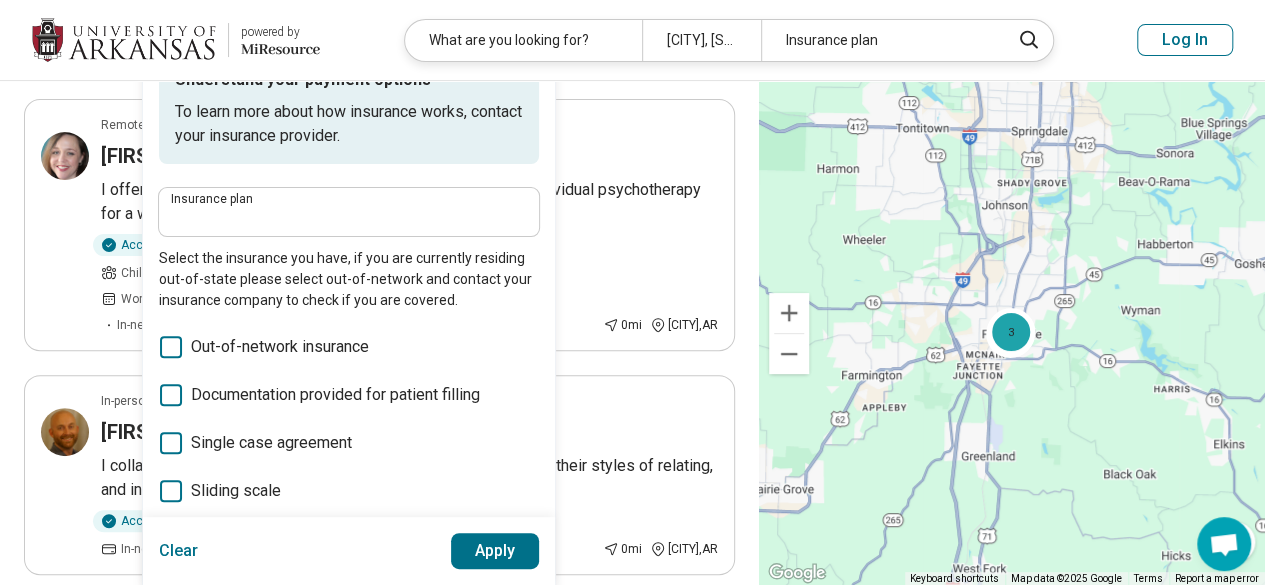 scroll, scrollTop: 200, scrollLeft: 0, axis: vertical 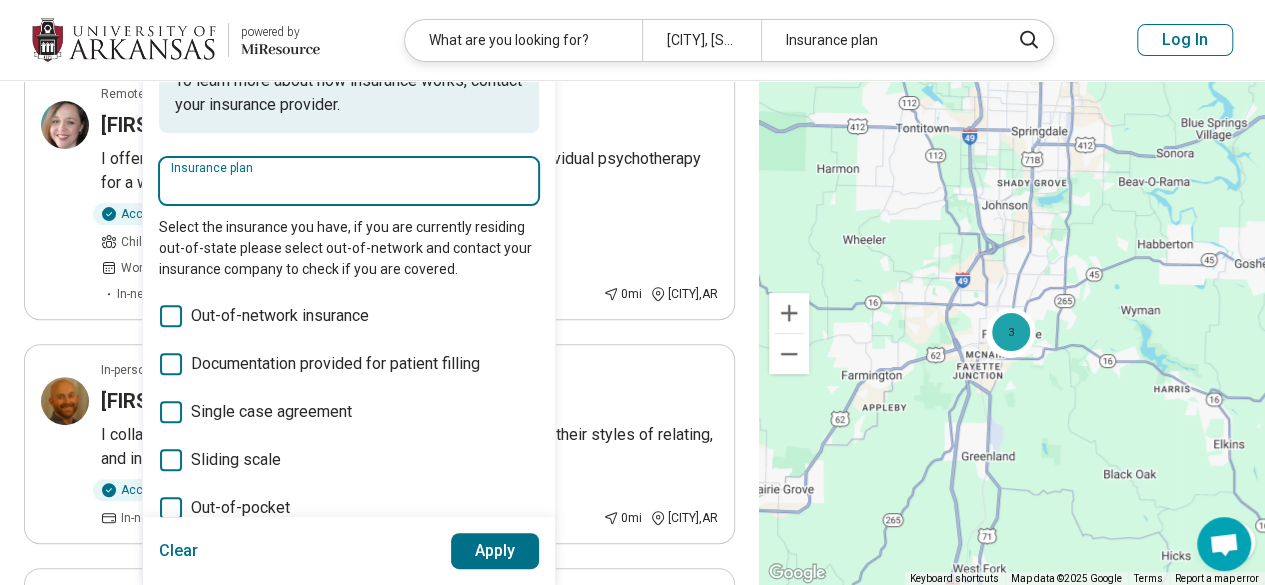 click on "Insurance plan" at bounding box center [349, 187] 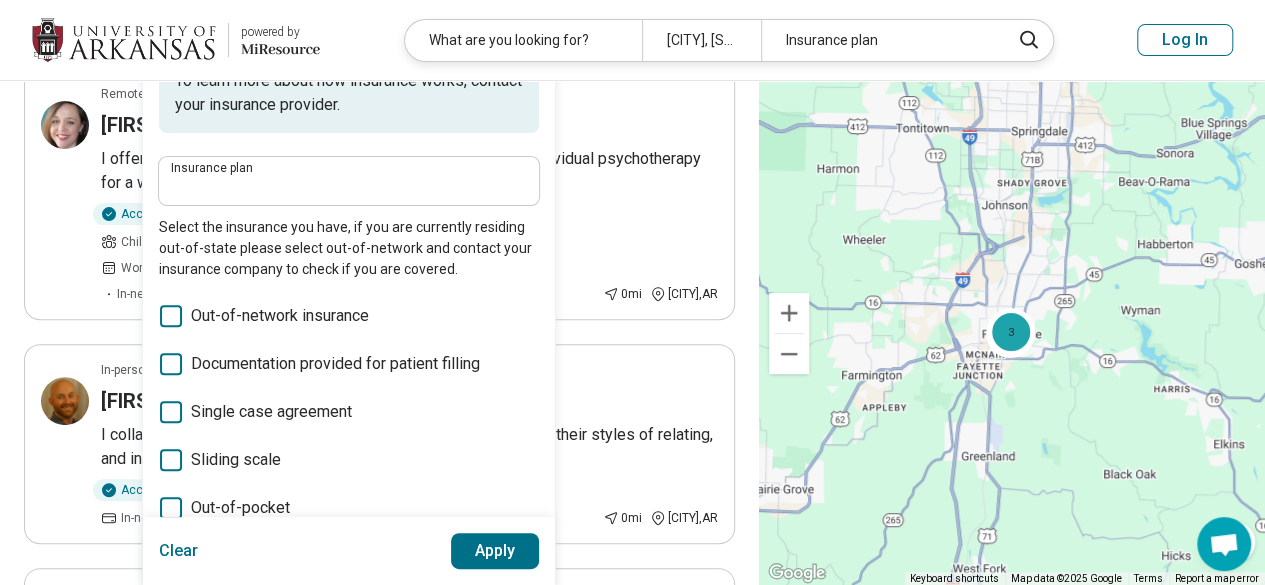click on "Insurance plan" at bounding box center (349, 181) 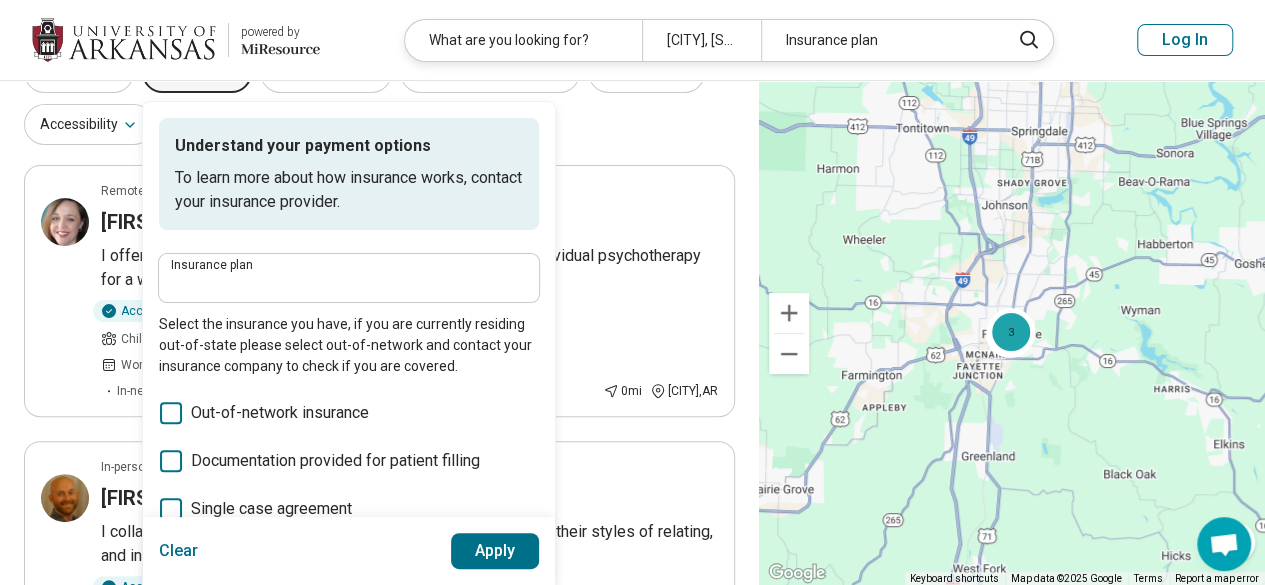 scroll, scrollTop: 0, scrollLeft: 0, axis: both 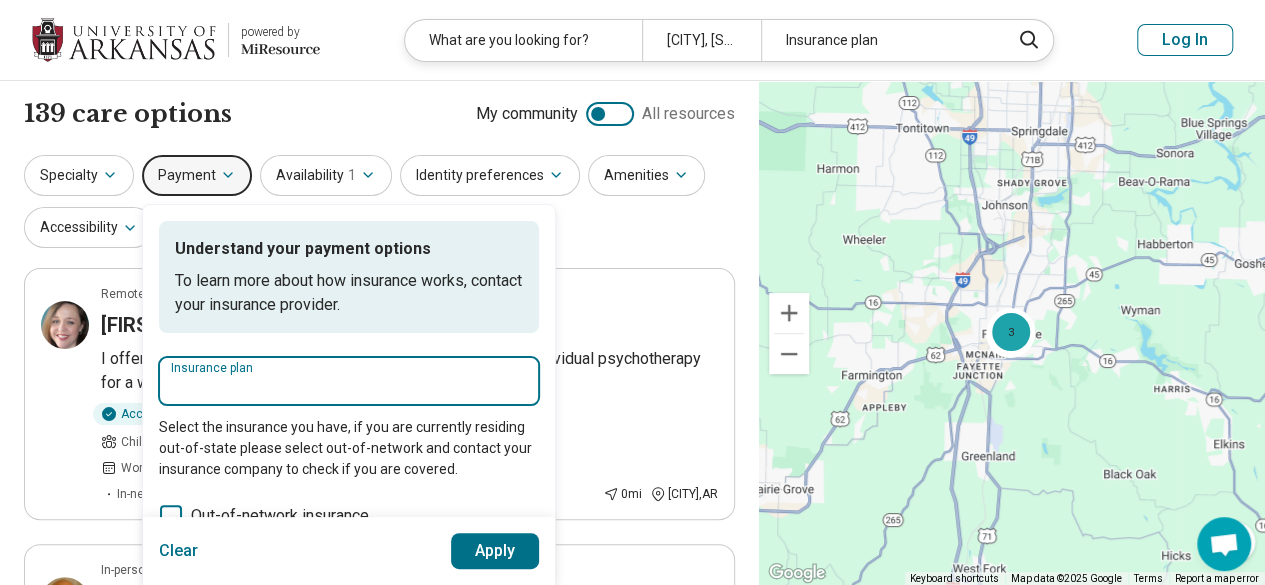 click on "Insurance plan" at bounding box center (349, 387) 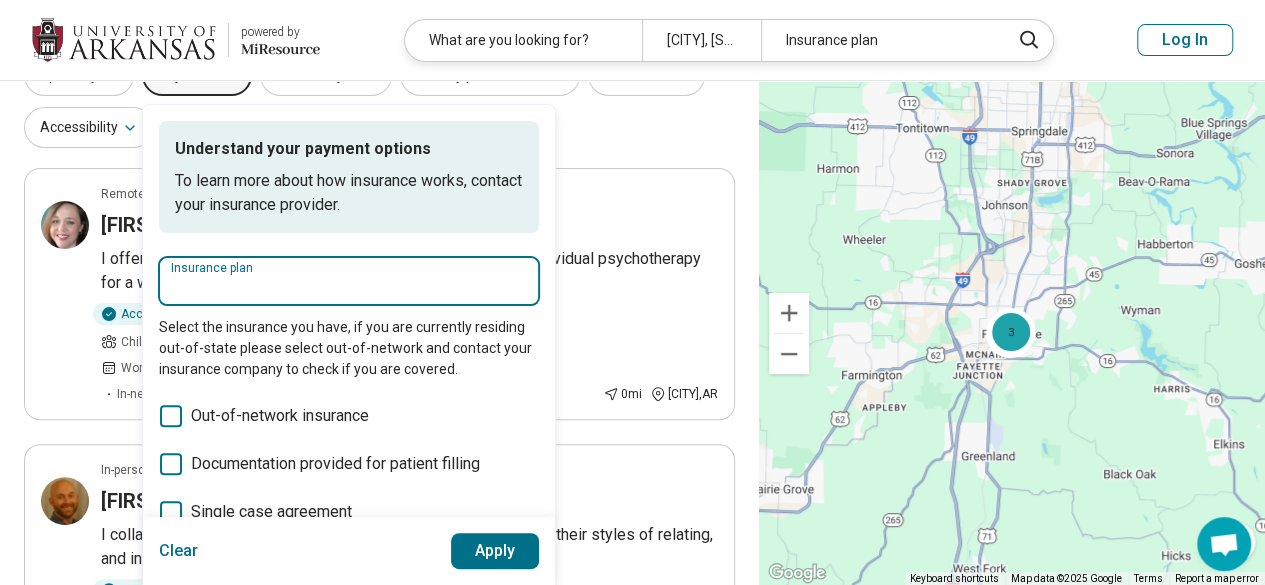click on "Insurance plan" at bounding box center [349, 287] 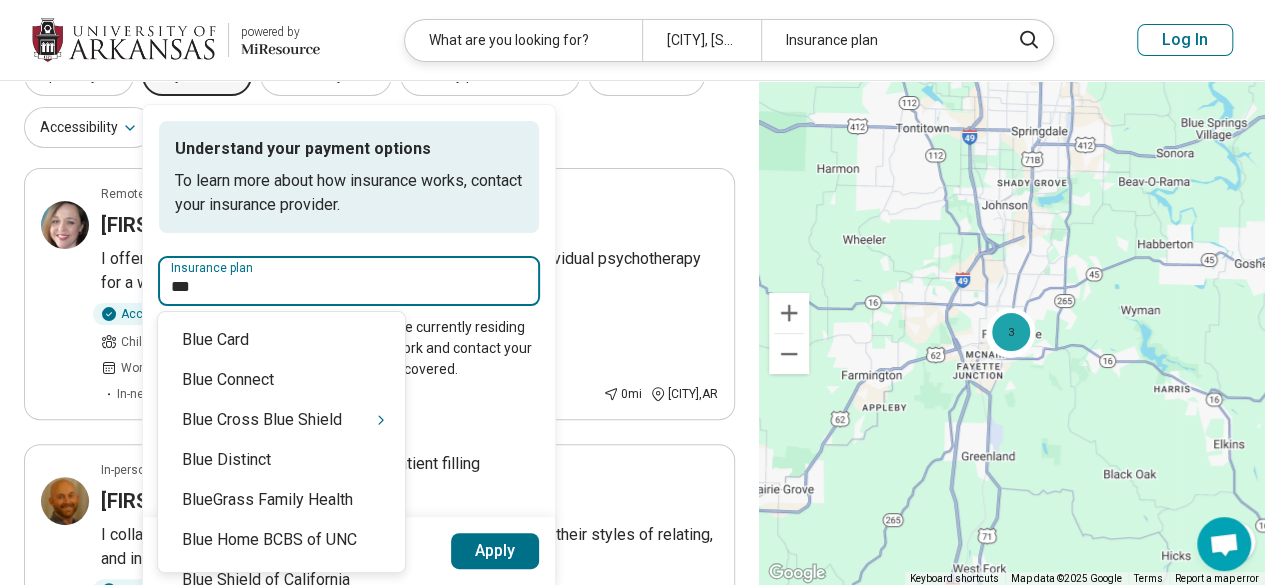 type on "****" 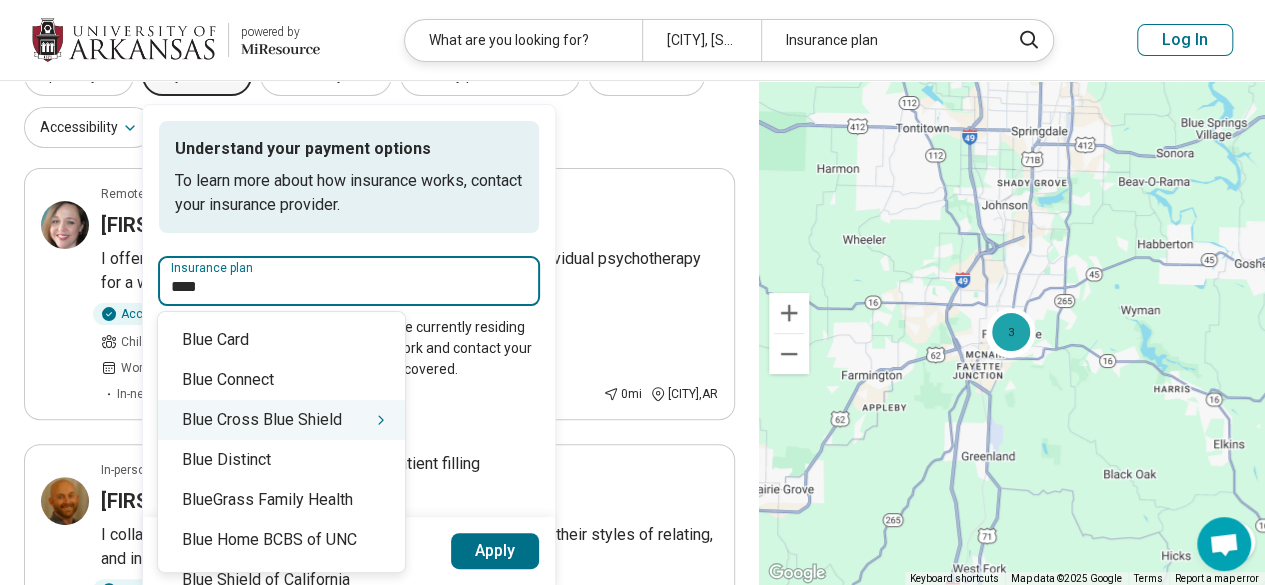 click on "Blue Cross Blue Shield" at bounding box center (281, 420) 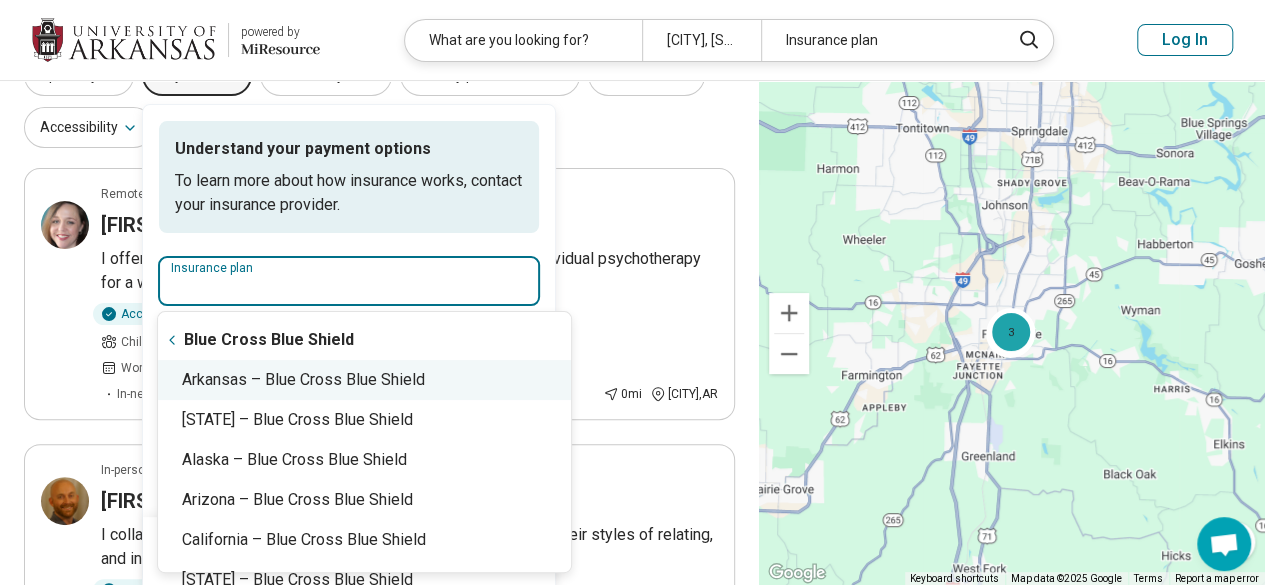 click on "Arkansas – Blue Cross Blue Shield" at bounding box center (364, 380) 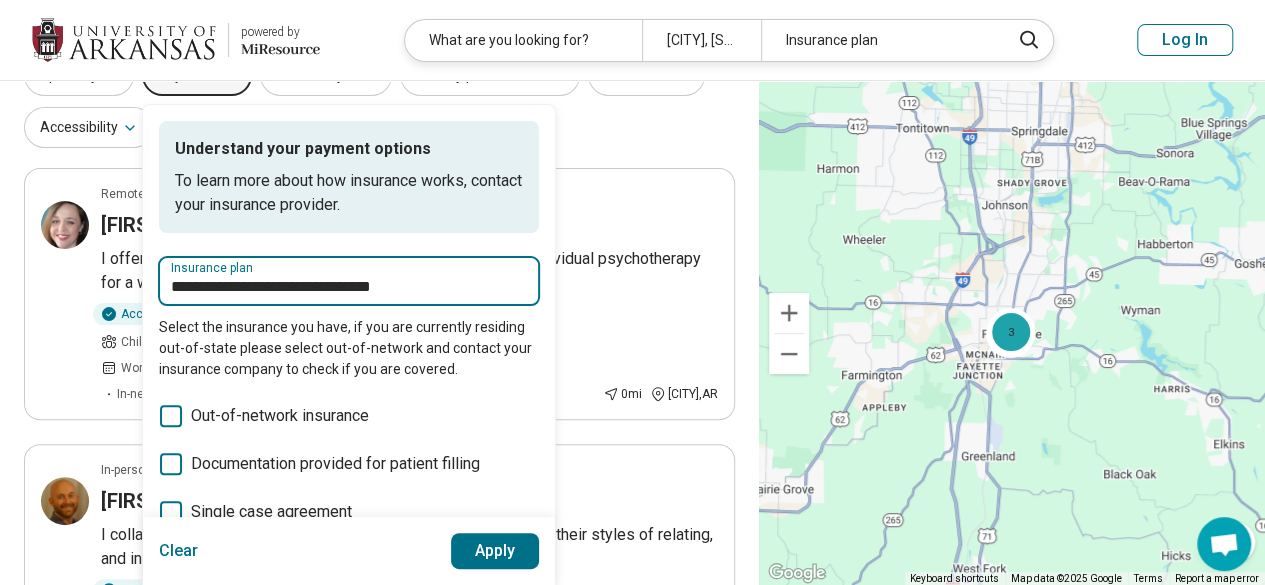 type on "**********" 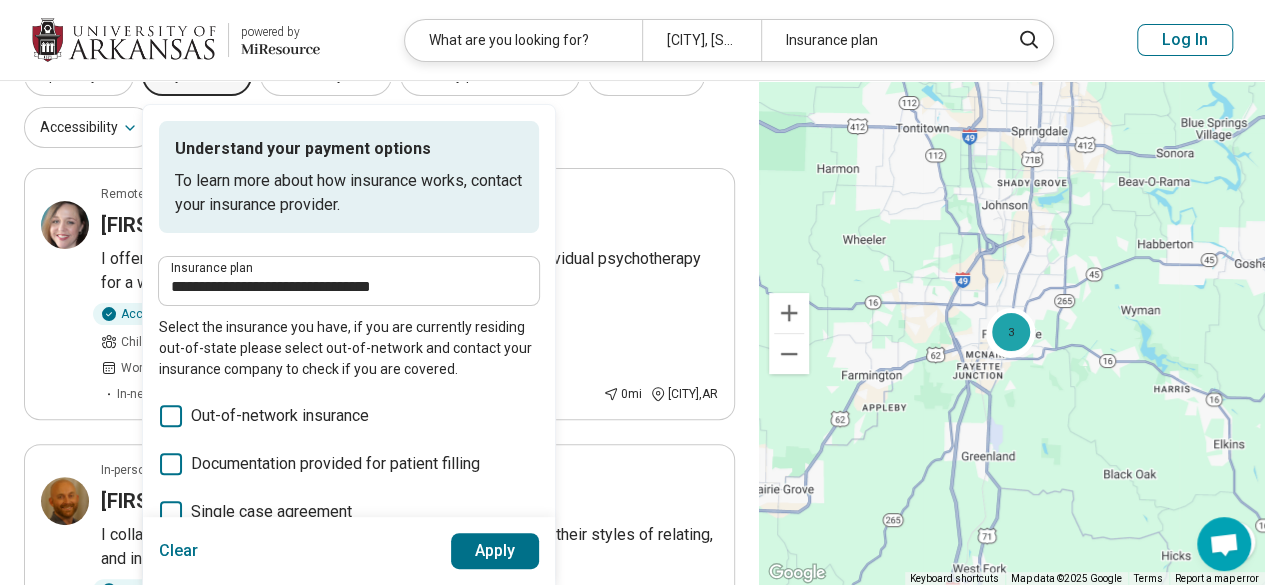 click on "Select the insurance you have, if you are currently residing out-of-state please select out-of-network and contact your insurance company to check if you are covered." at bounding box center (349, 348) 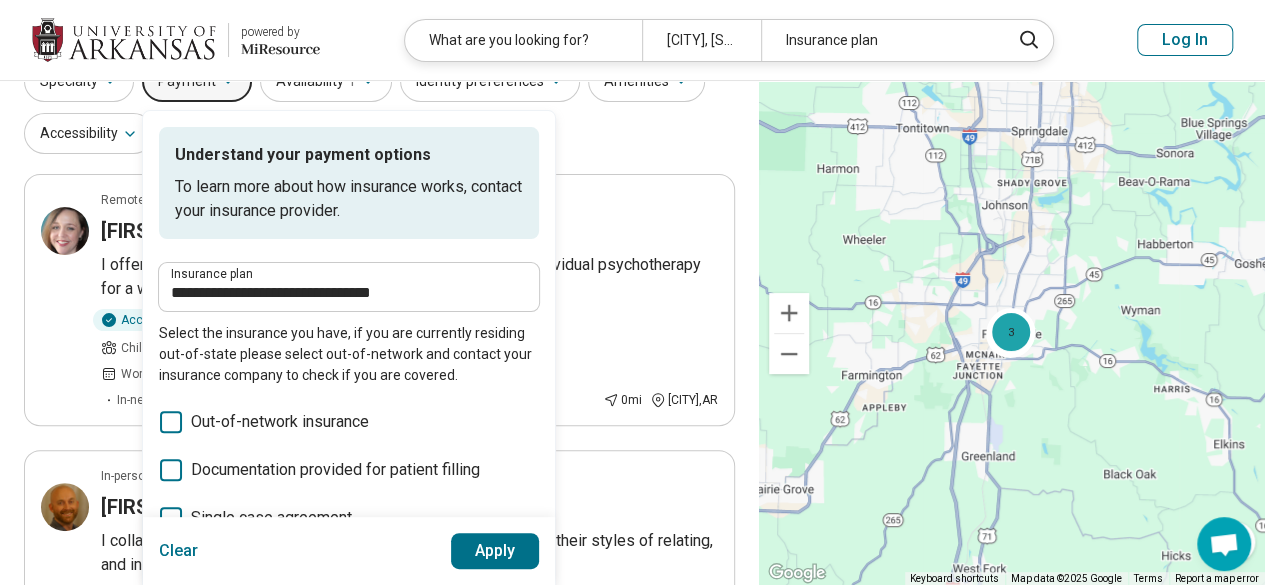 scroll, scrollTop: 0, scrollLeft: 0, axis: both 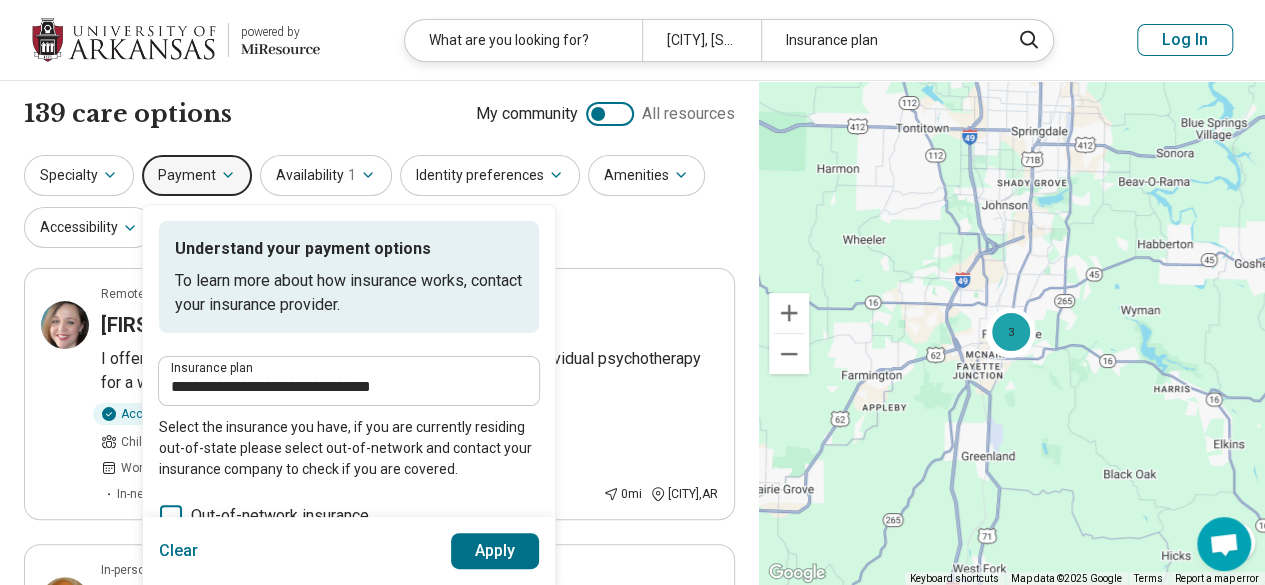 click on "Apply" at bounding box center (495, 551) 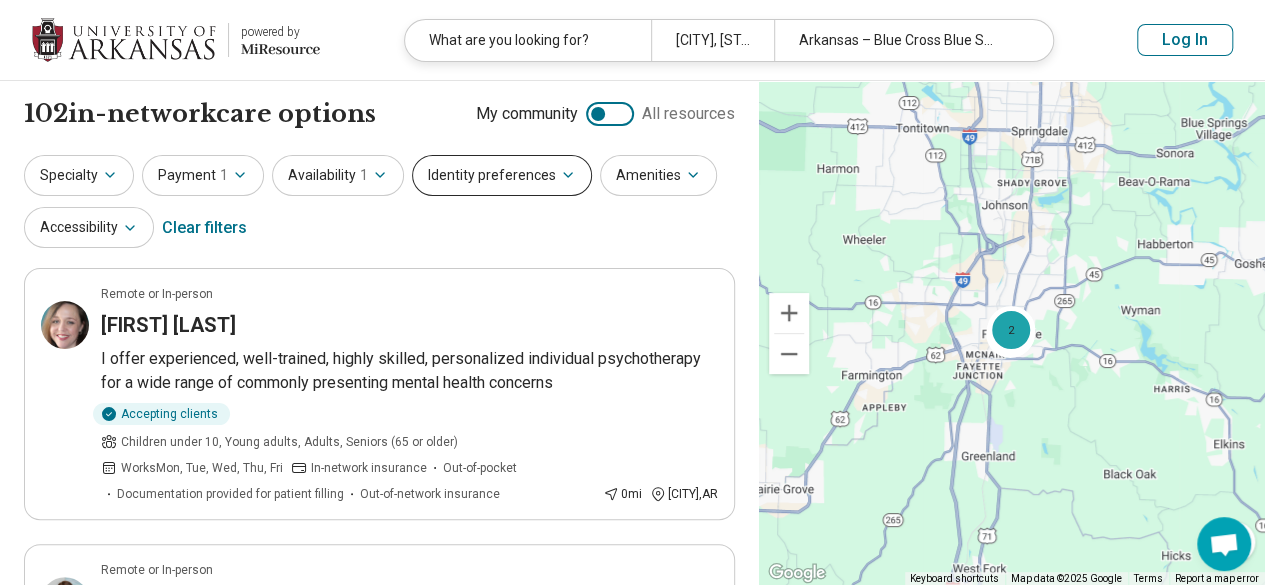click on "Identity preferences" at bounding box center (502, 175) 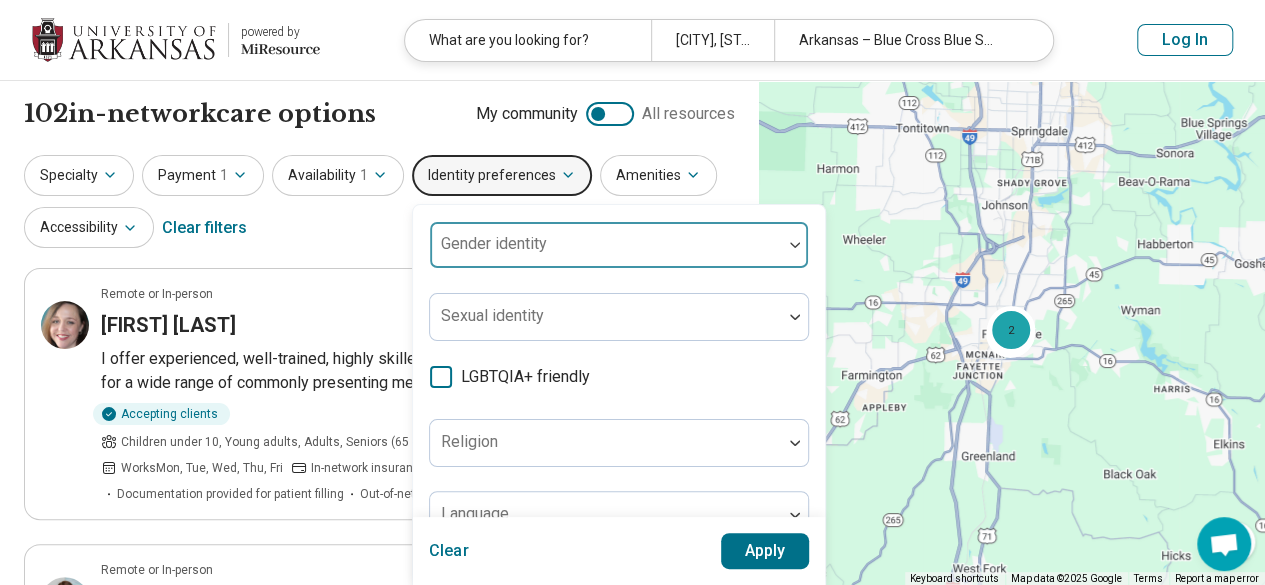 click at bounding box center [606, 253] 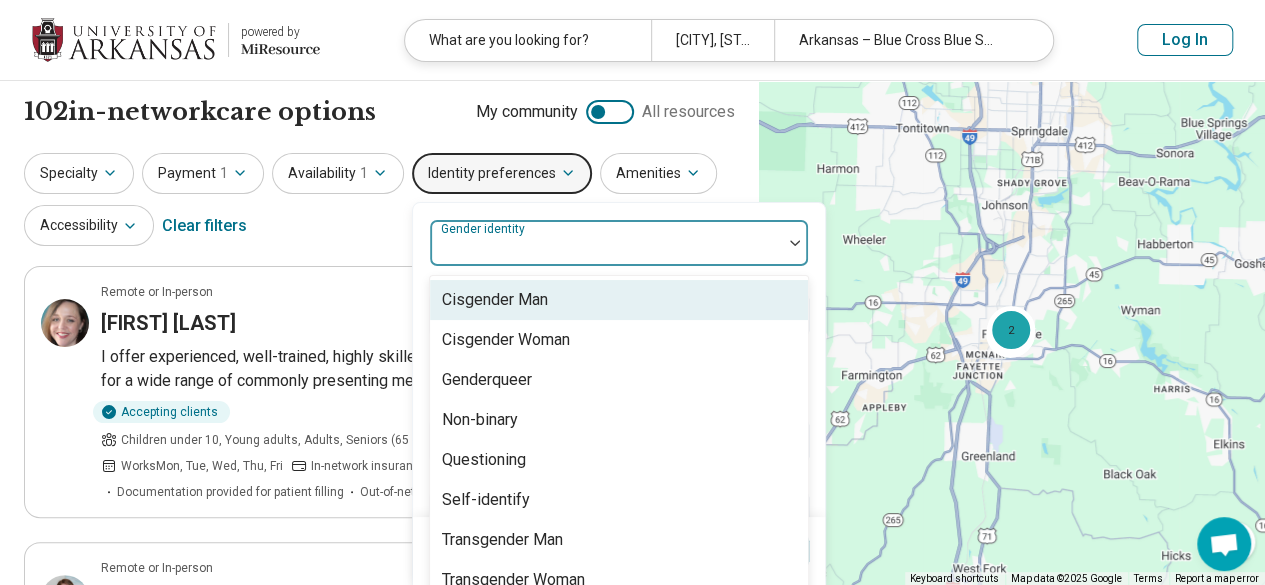 scroll, scrollTop: 20, scrollLeft: 0, axis: vertical 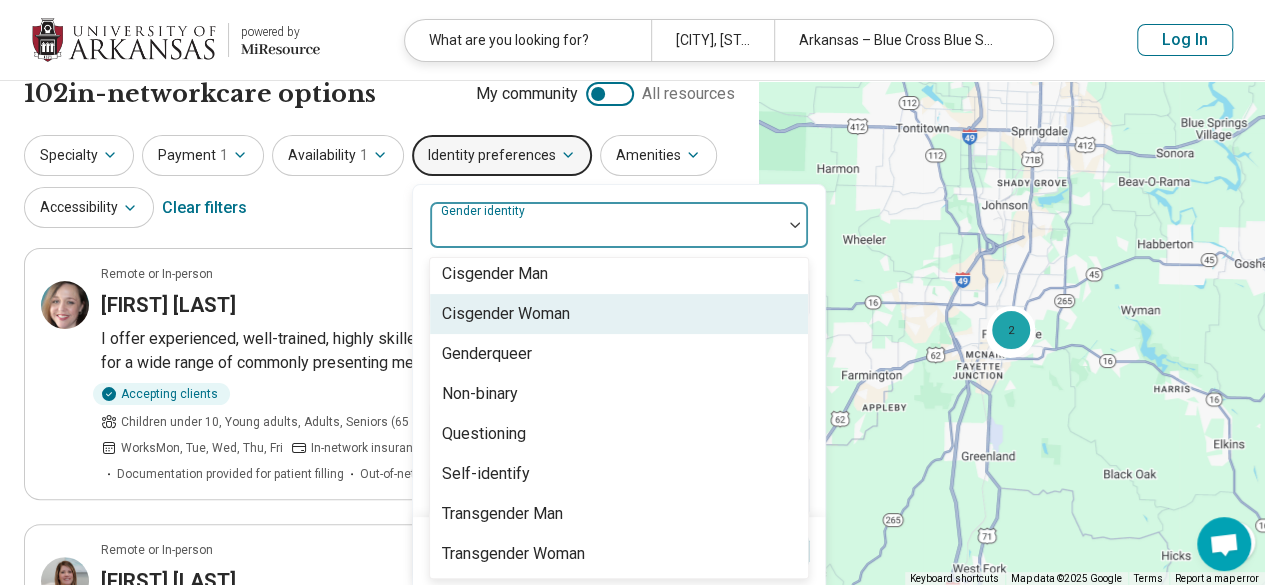 click on "Cisgender Woman" at bounding box center (506, 314) 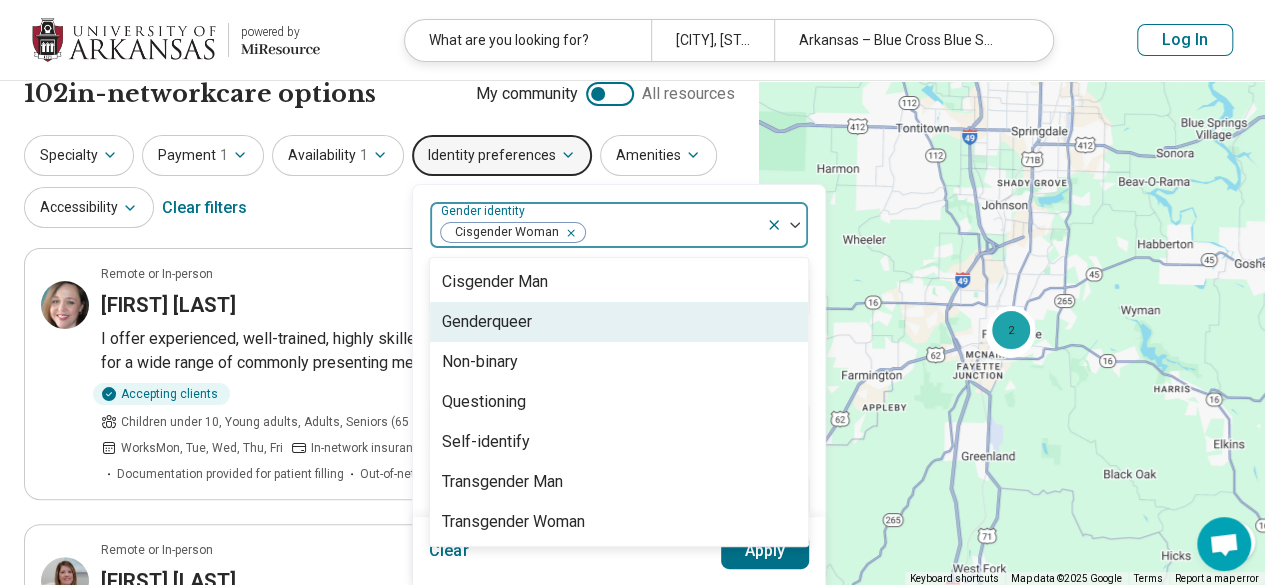 scroll, scrollTop: 0, scrollLeft: 0, axis: both 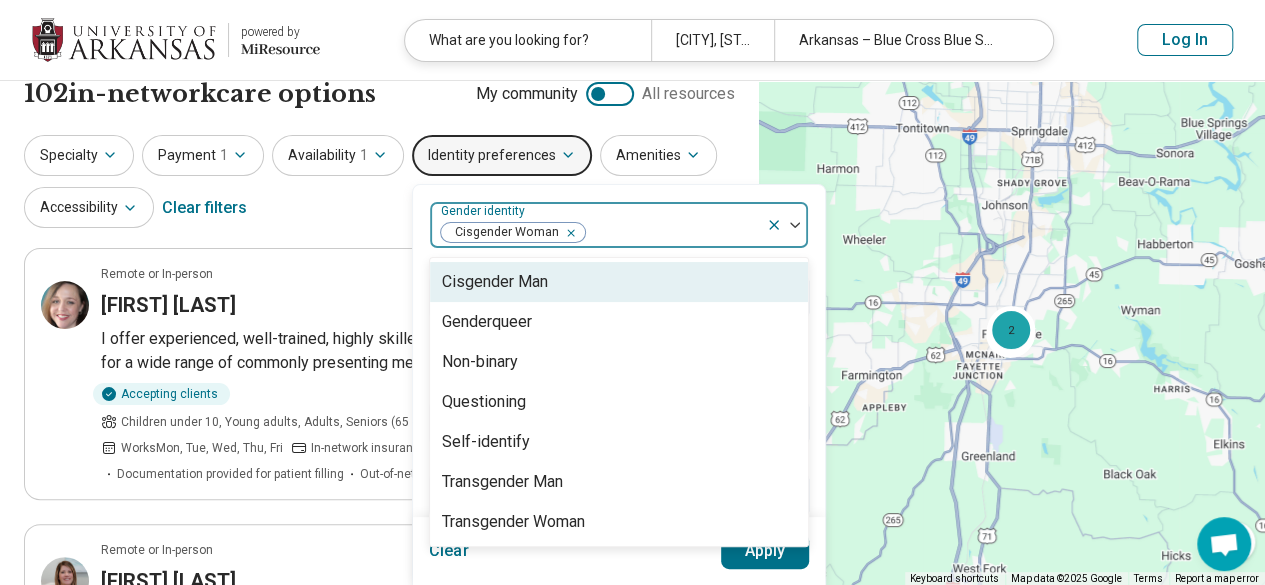 click on "option Cisgender Woman, selected. 7 results available. Use Up and Down to choose options, press Enter to select the currently focused option, press Escape to exit the menu, press Tab to select the option and exit the menu. Gender identity Cisgender Woman Cisgender Man Genderqueer Non-binary Questioning Self-identify Transgender Man Transgender Woman Sexual identity LGBTQIA+ friendly Religion Language" at bounding box center [619, 360] 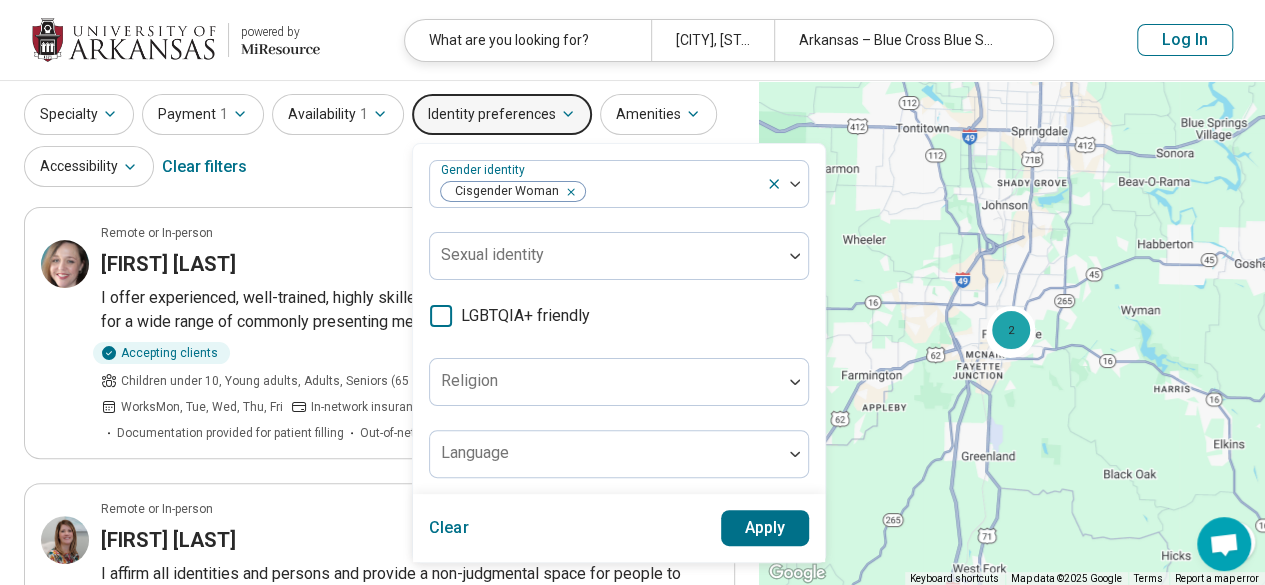 scroll, scrollTop: 120, scrollLeft: 0, axis: vertical 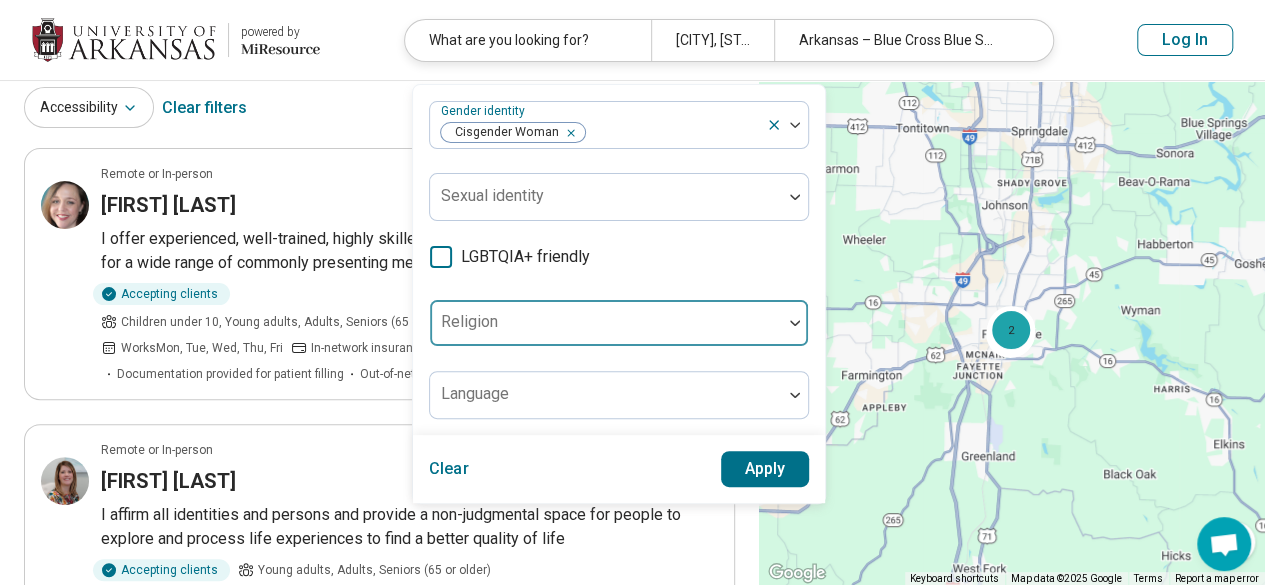 click at bounding box center [606, 331] 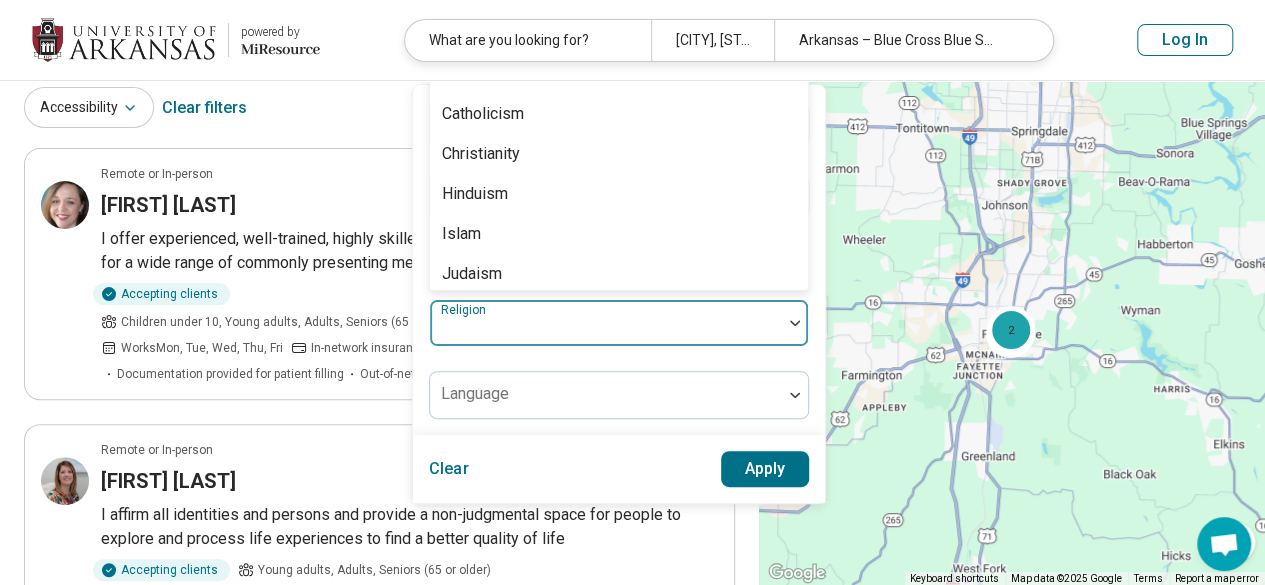 scroll, scrollTop: 80, scrollLeft: 0, axis: vertical 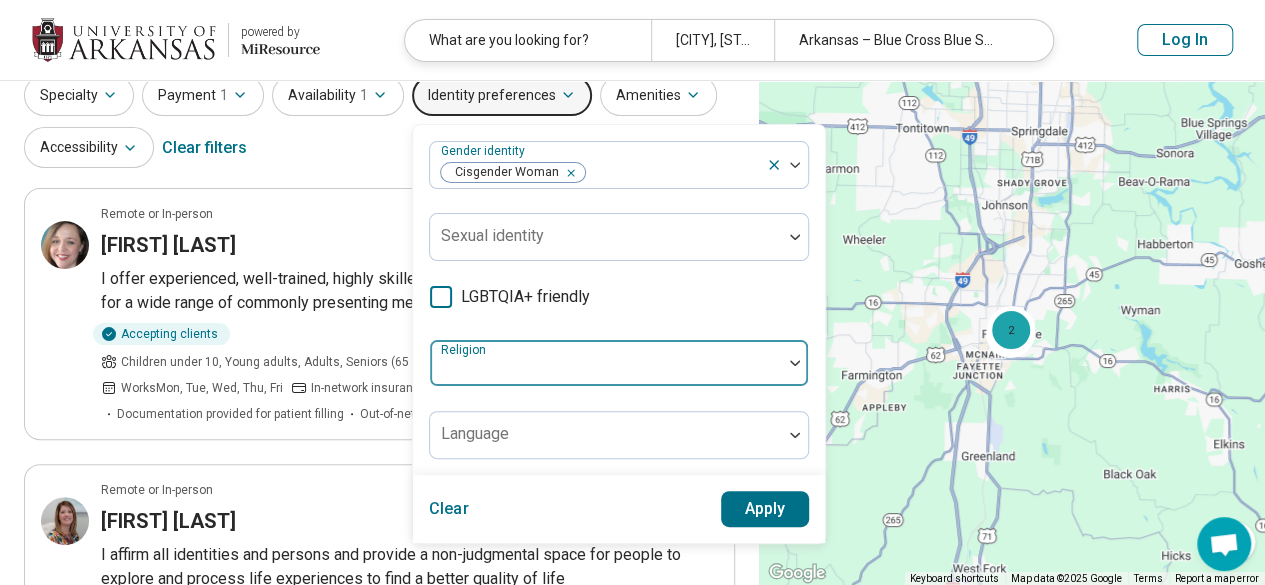 click at bounding box center (606, 371) 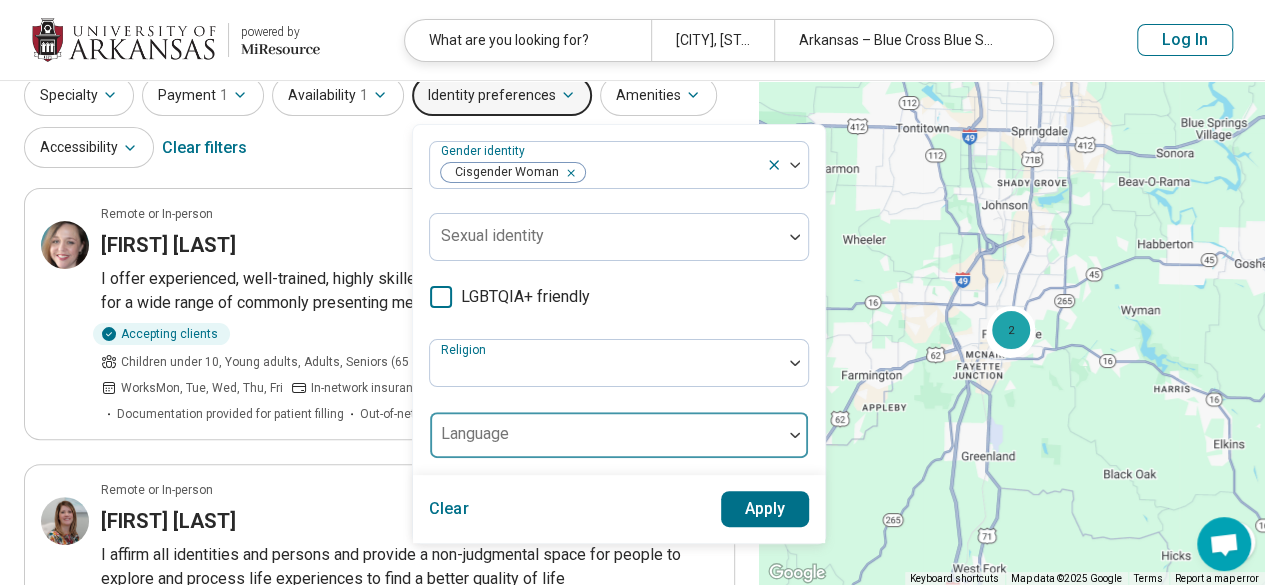 click at bounding box center (606, 443) 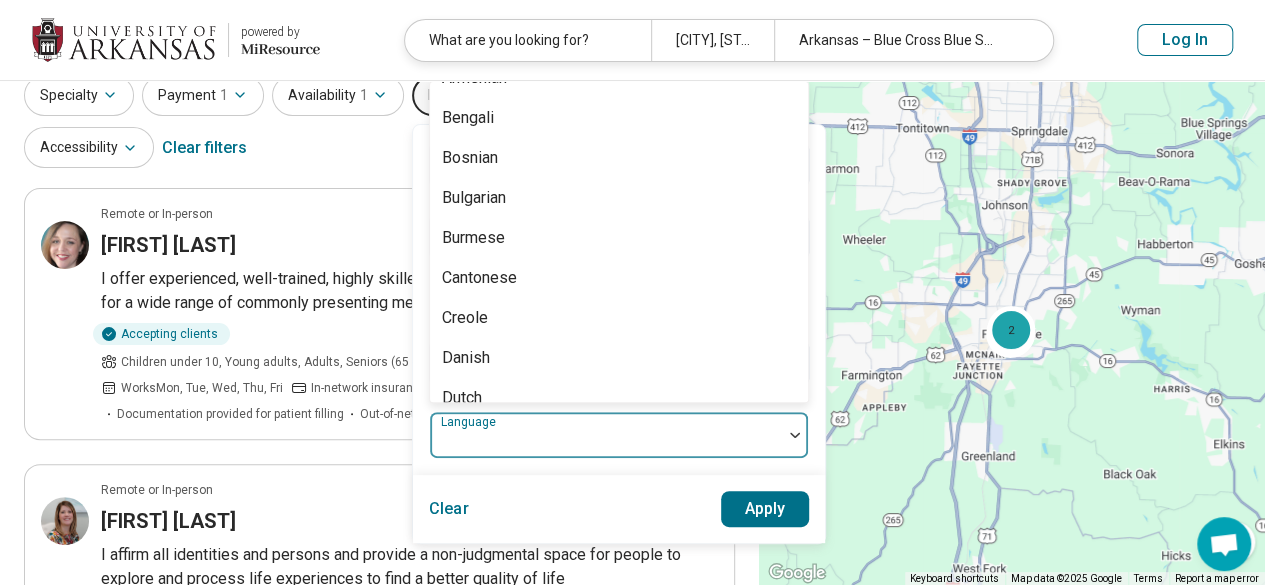 scroll, scrollTop: 0, scrollLeft: 0, axis: both 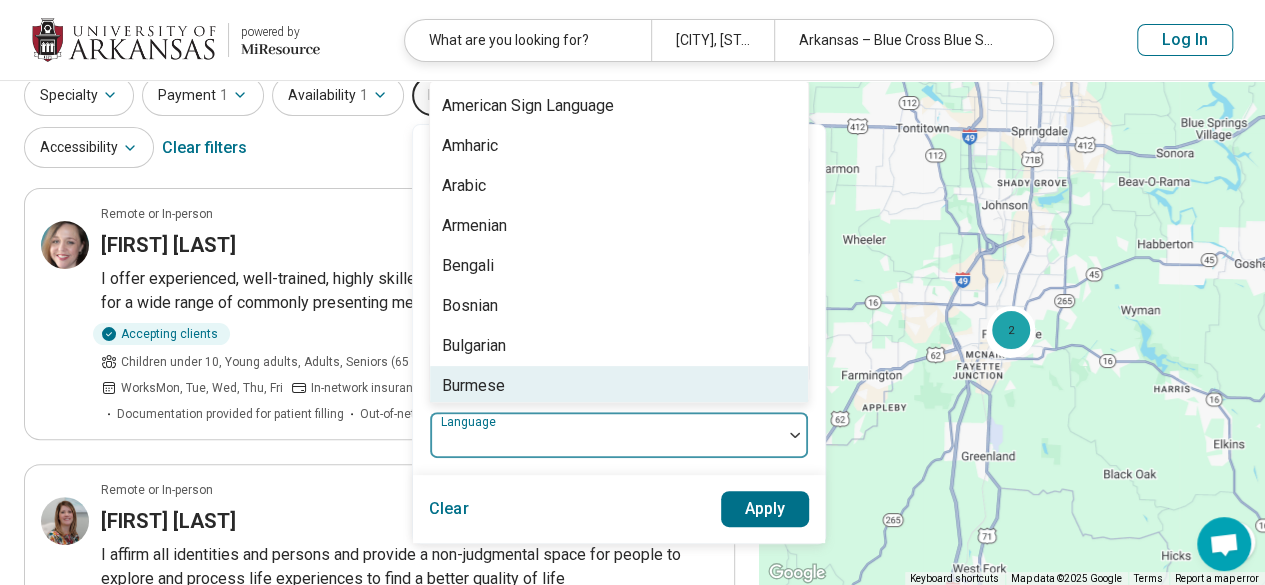 click on "Clear Apply" at bounding box center (619, 509) 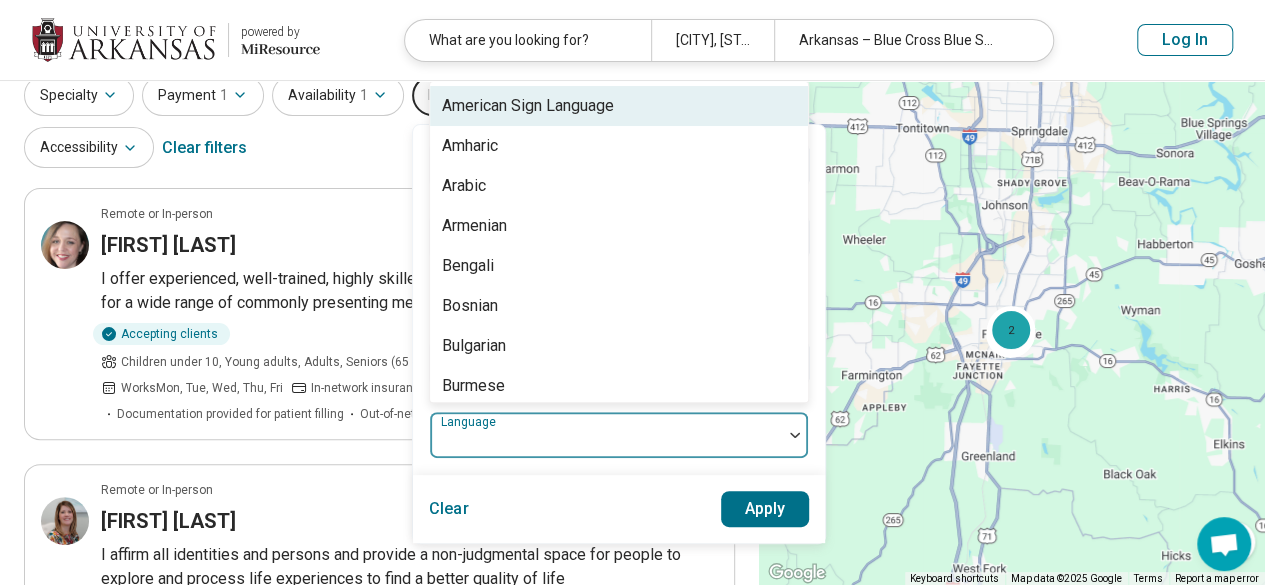 click at bounding box center [606, 443] 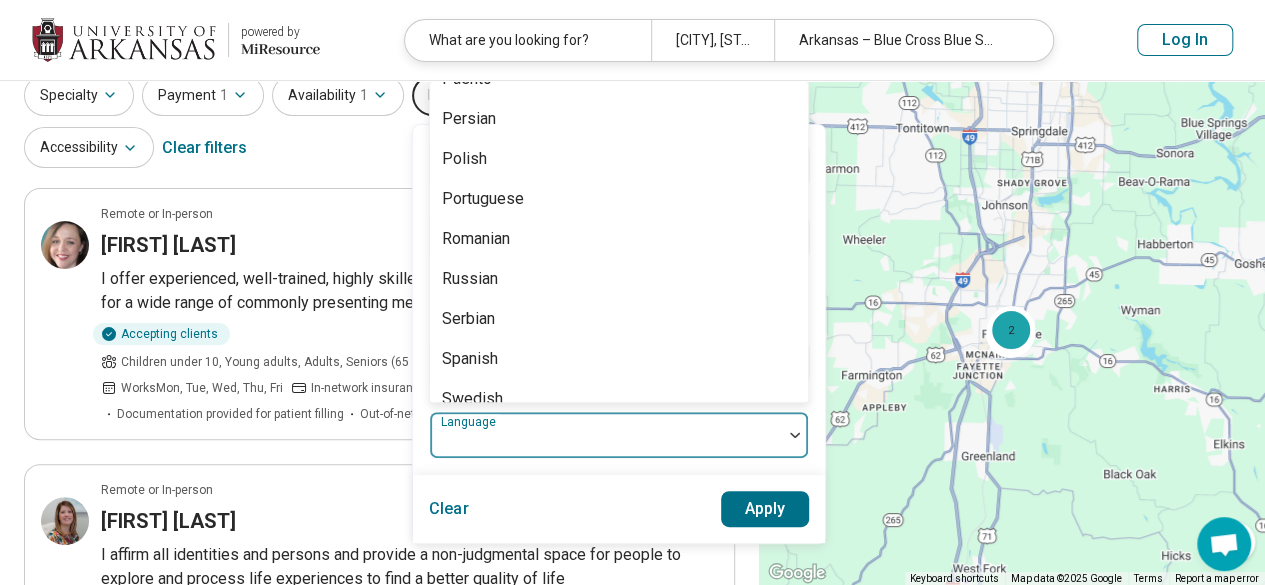 scroll, scrollTop: 1600, scrollLeft: 0, axis: vertical 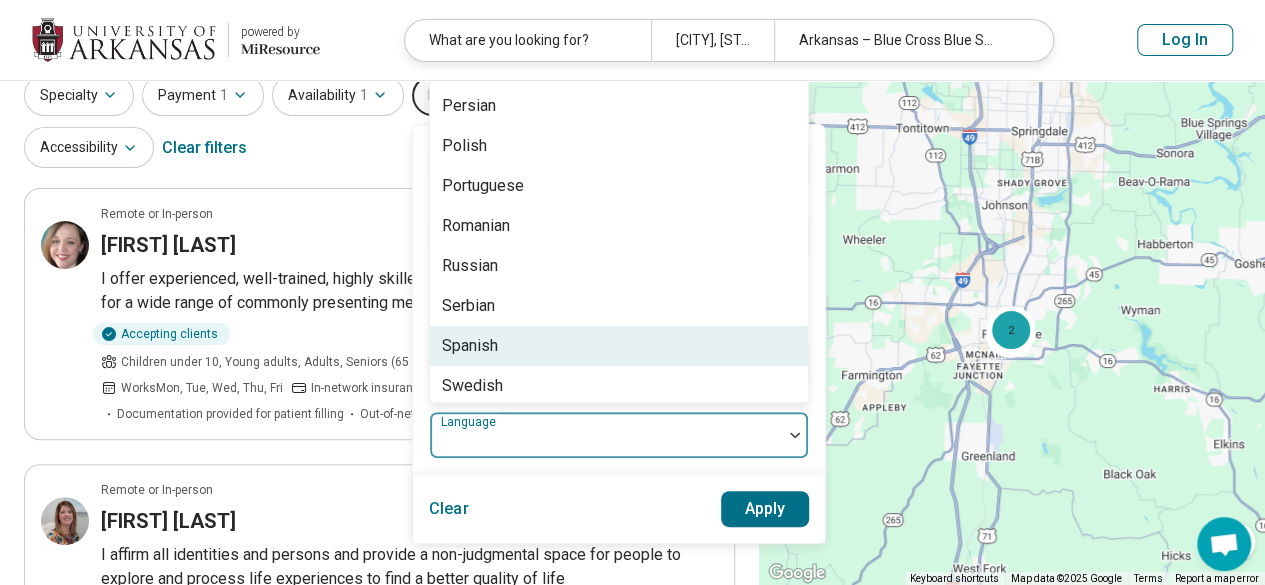 click on "Spanish" at bounding box center (619, 346) 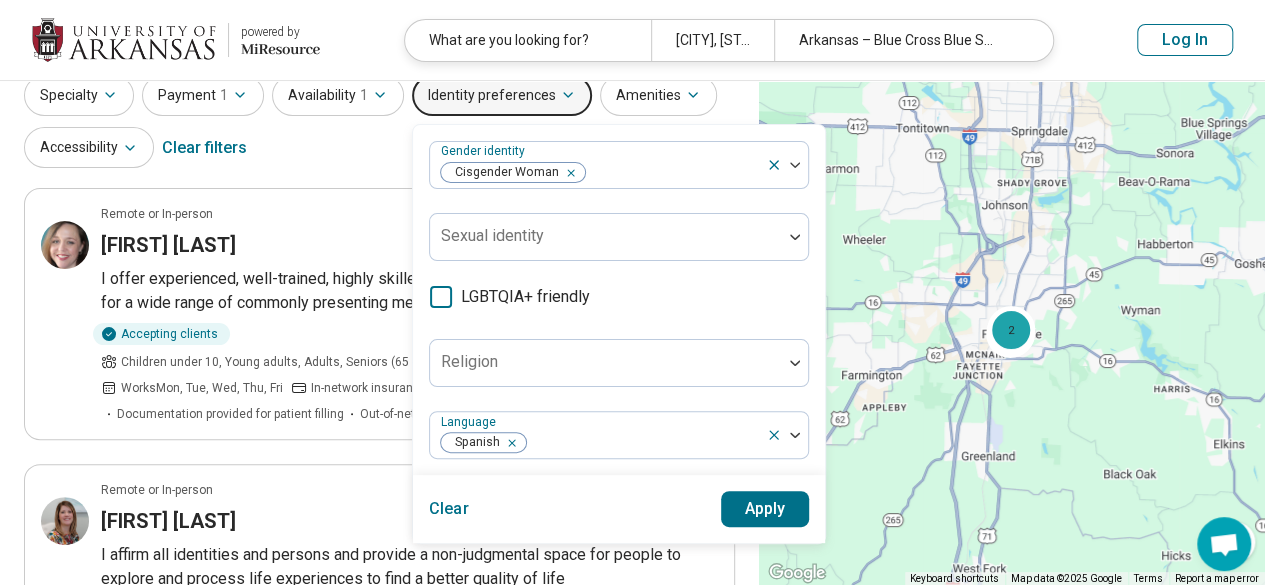 click on "Clear Apply" at bounding box center [619, 509] 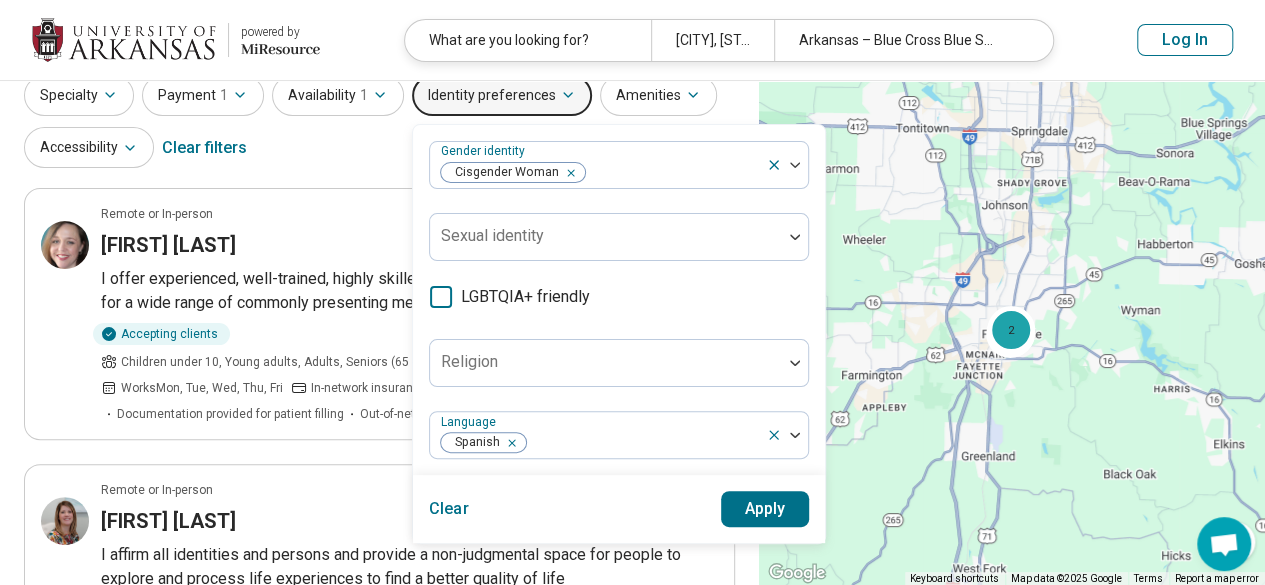 click on "Apply" at bounding box center (765, 509) 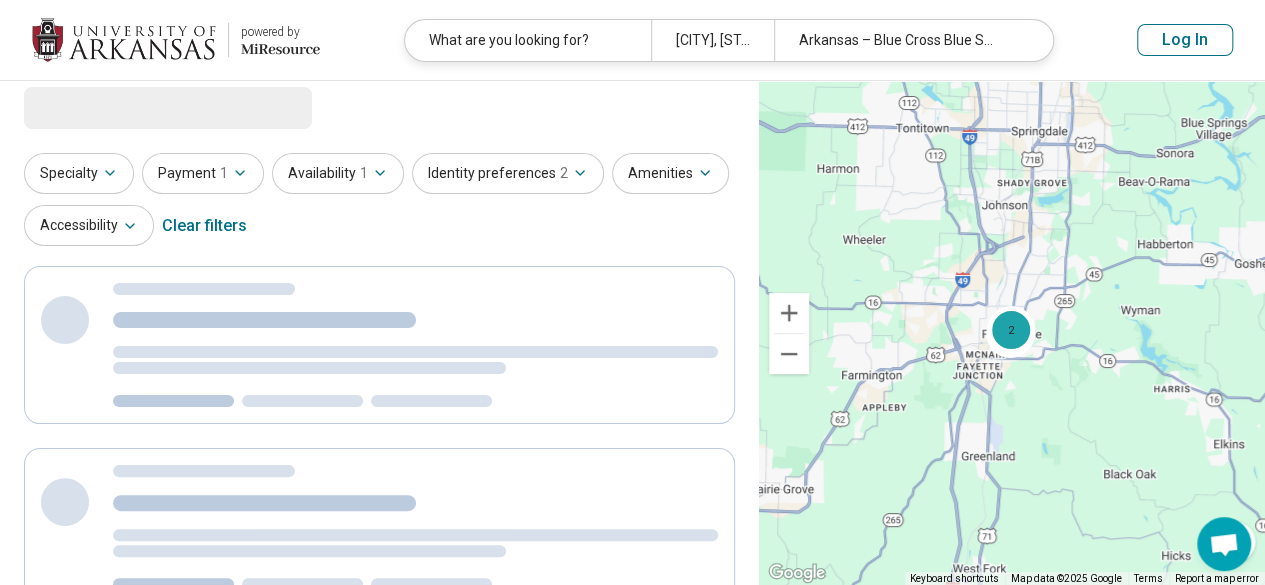 scroll, scrollTop: 0, scrollLeft: 0, axis: both 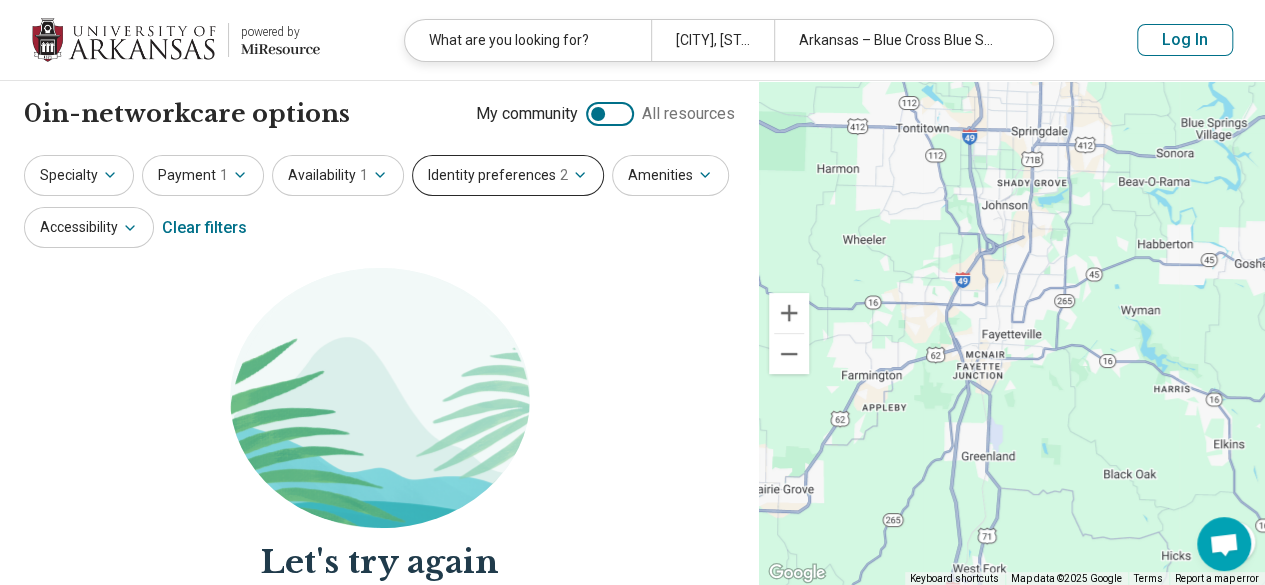 click on "Identity preferences 2" at bounding box center (508, 175) 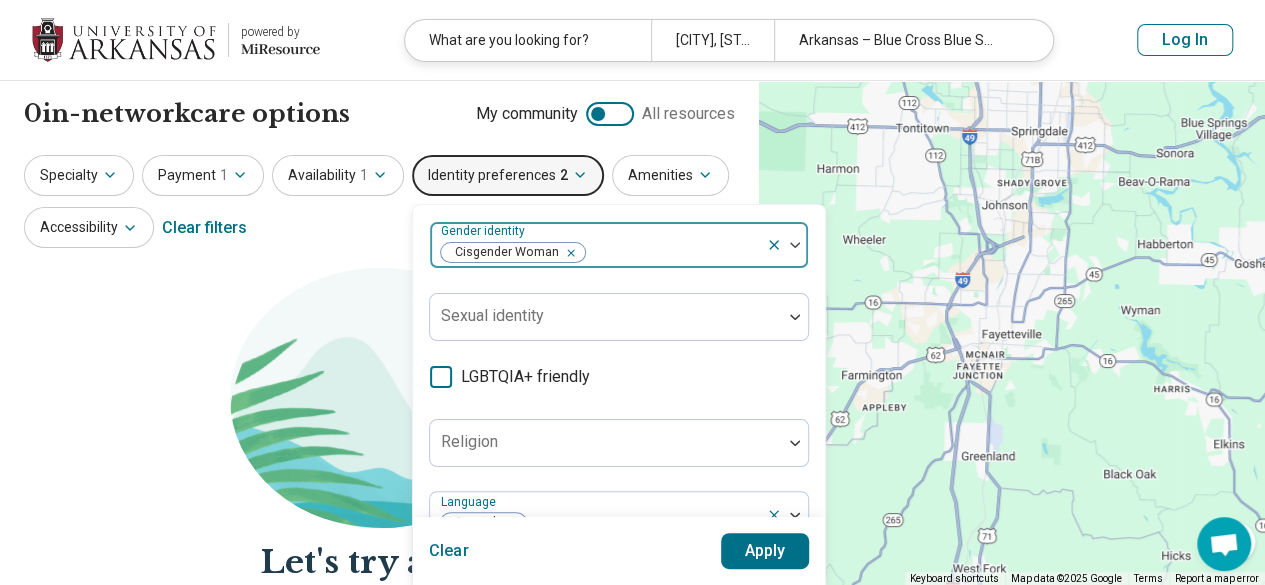 click 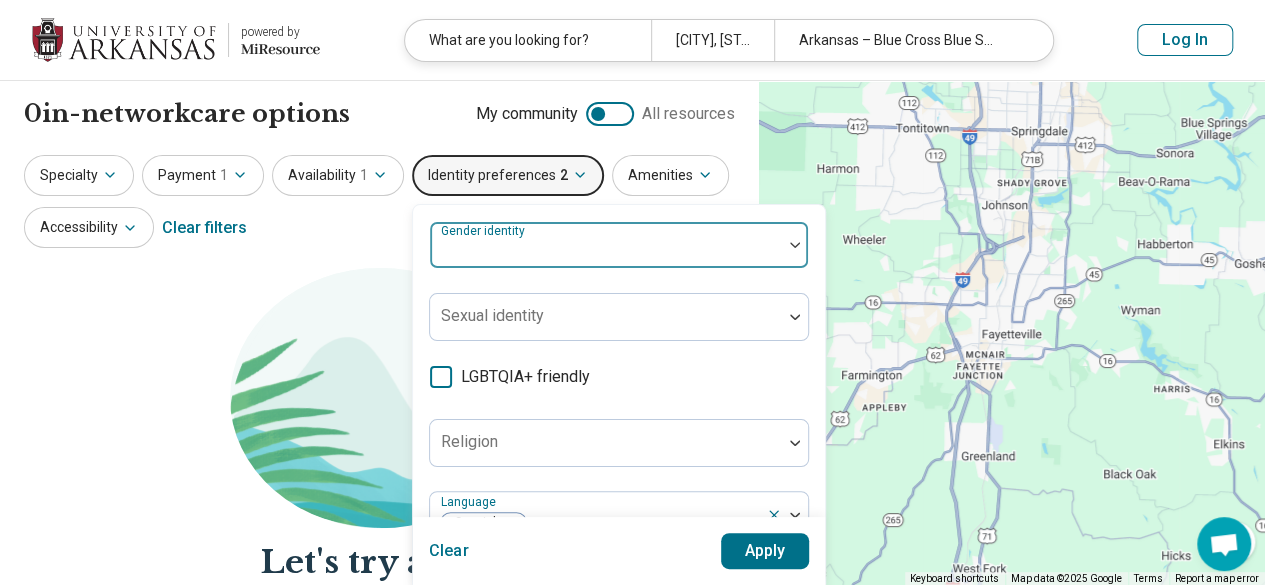 scroll, scrollTop: 200, scrollLeft: 0, axis: vertical 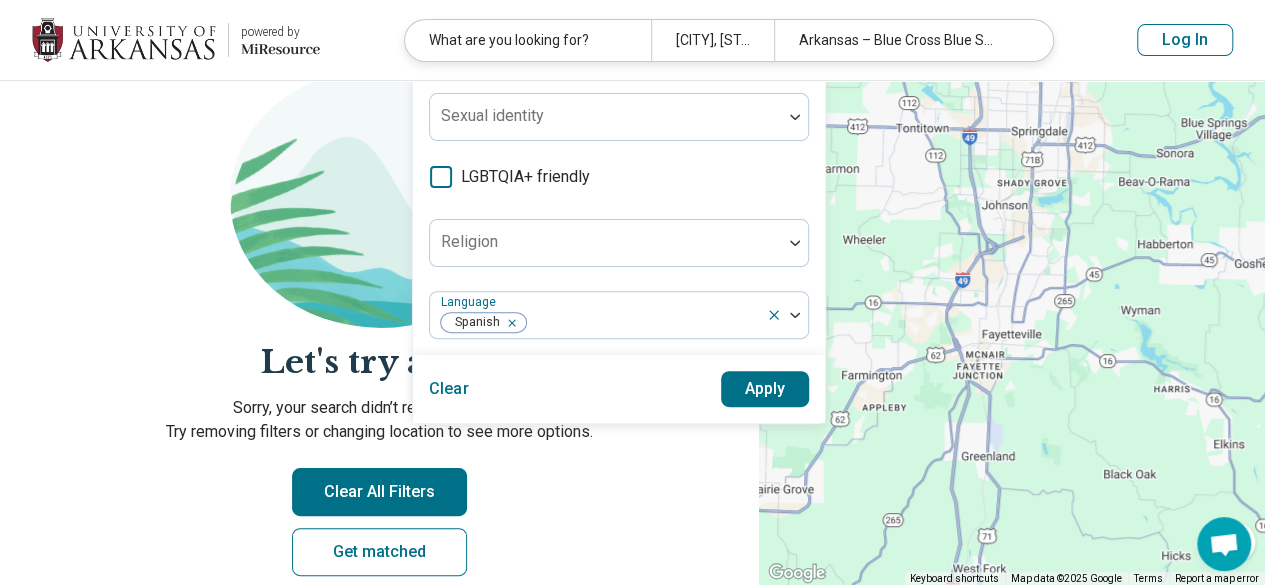 click on "Apply" at bounding box center (765, 389) 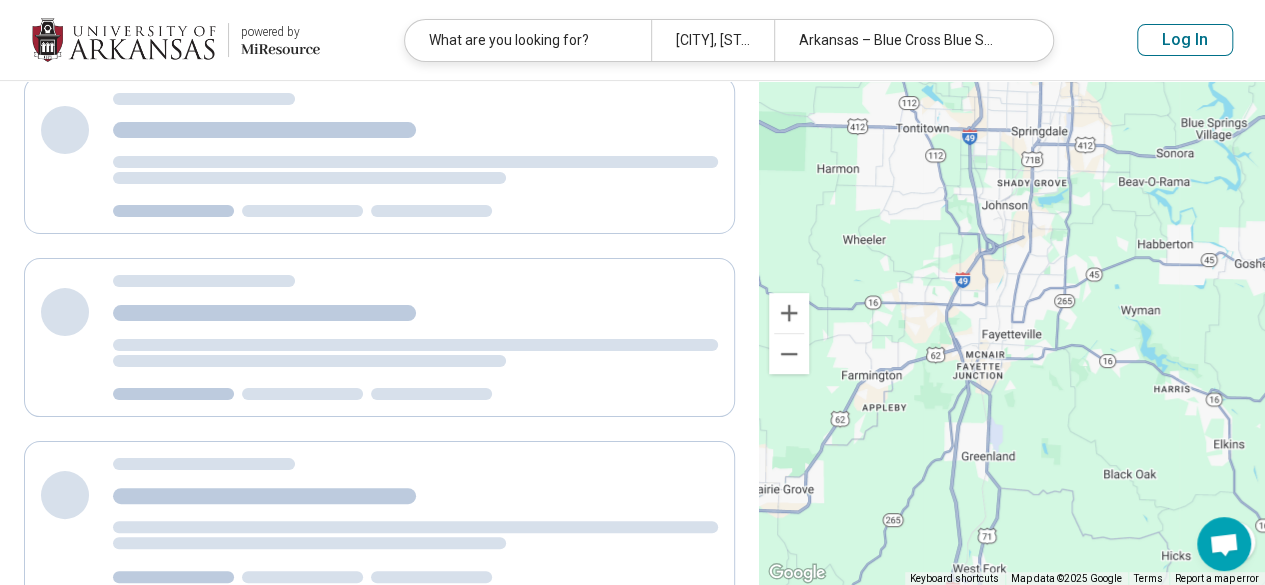 scroll, scrollTop: 69, scrollLeft: 0, axis: vertical 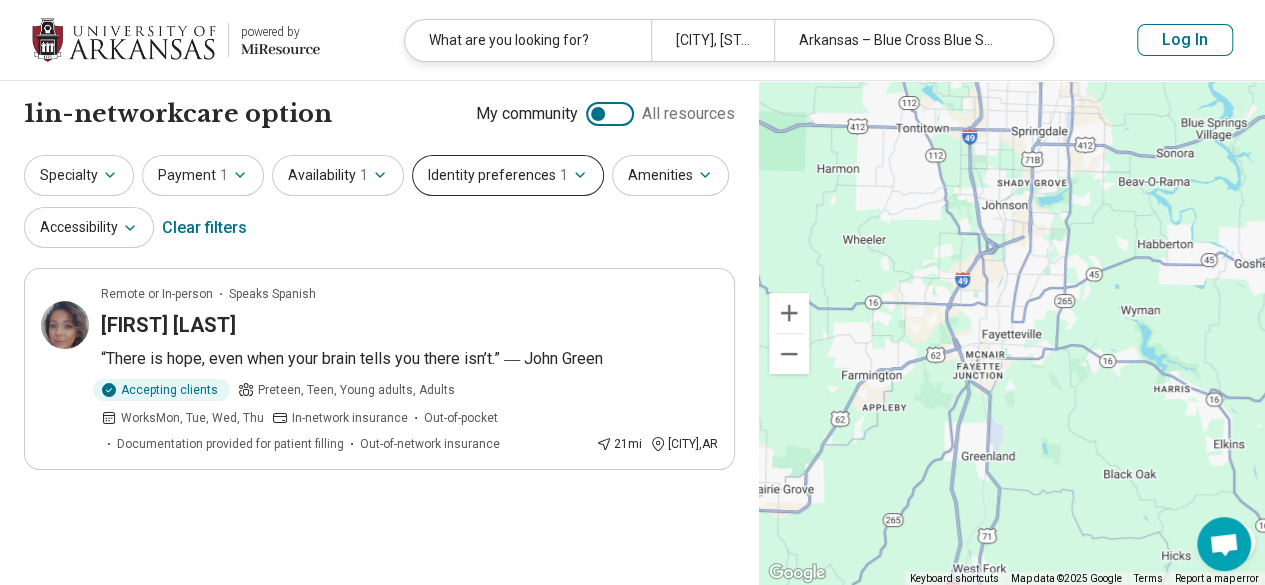 click on "Identity preferences 1" at bounding box center (508, 175) 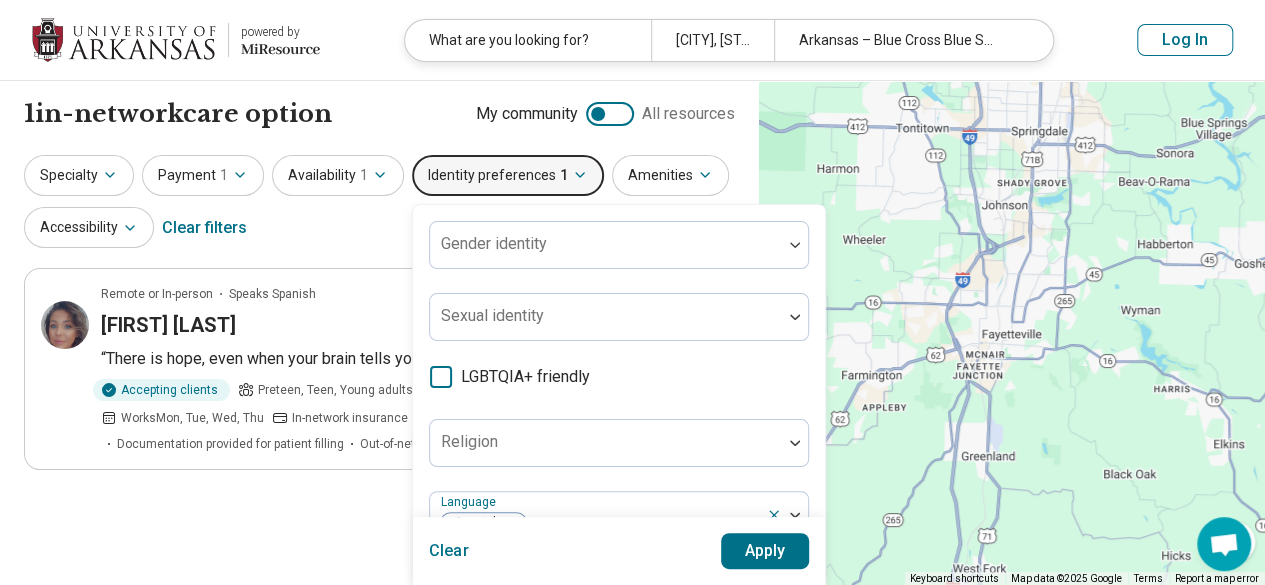 click on "Specialty Payment 1 Availability 1 Identity preferences 1 Gender identity Sexual identity LGBTQIA+ friendly Religion Language Spanish Clear Apply Amenities Accessibility Clear filters" at bounding box center [379, 203] 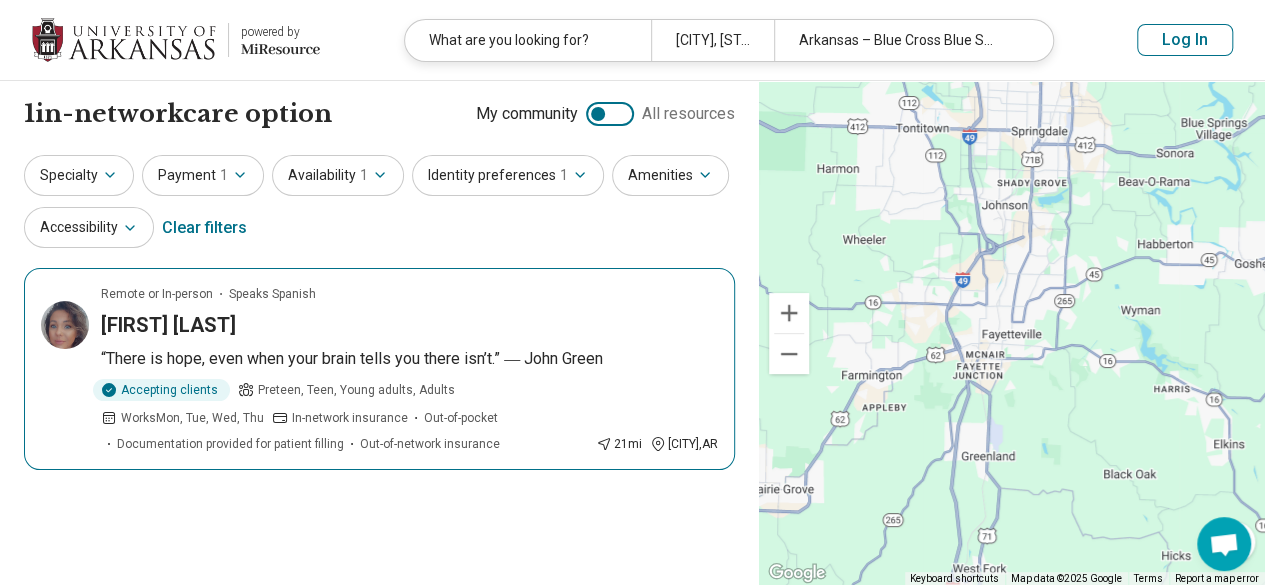click on "Remote or In-person Speaks Spanish [FIRST] [LAST] “There is hope, even when your brain tells you there isn’t.” ― John Green Accepting clients Preteen, Teen, Young adults, Adults Works  Mon, Tue, Wed, Thu In-network insurance Out-of-pocket Documentation provided for patient filling Out-of-network insurance 21  mi [CITY],  [STATE]" at bounding box center [379, 369] 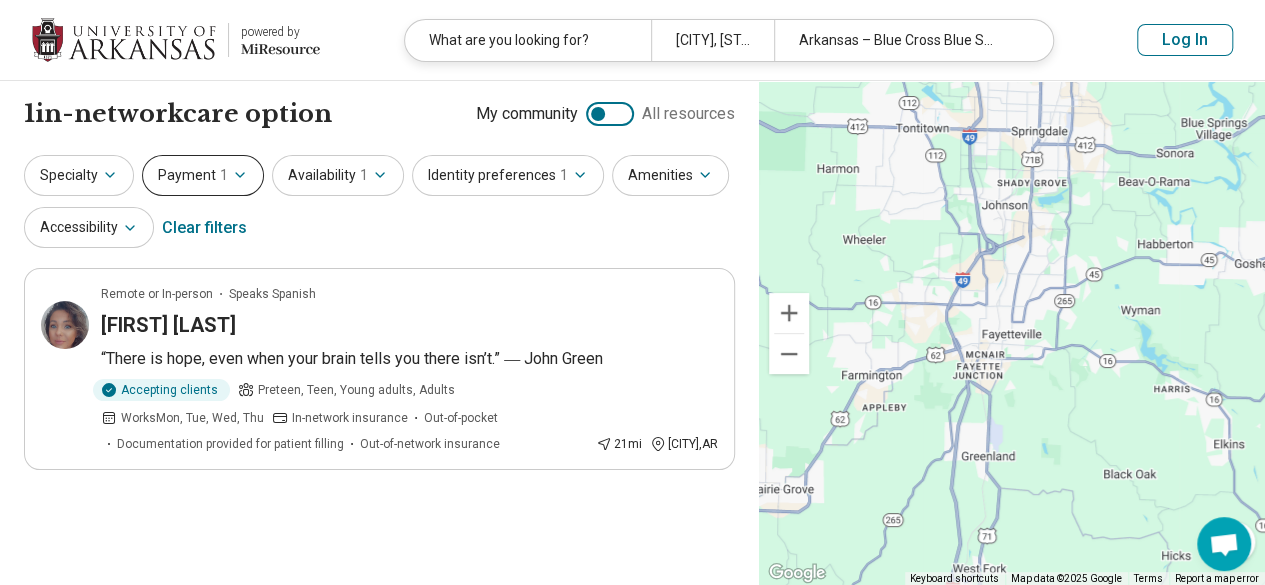 click 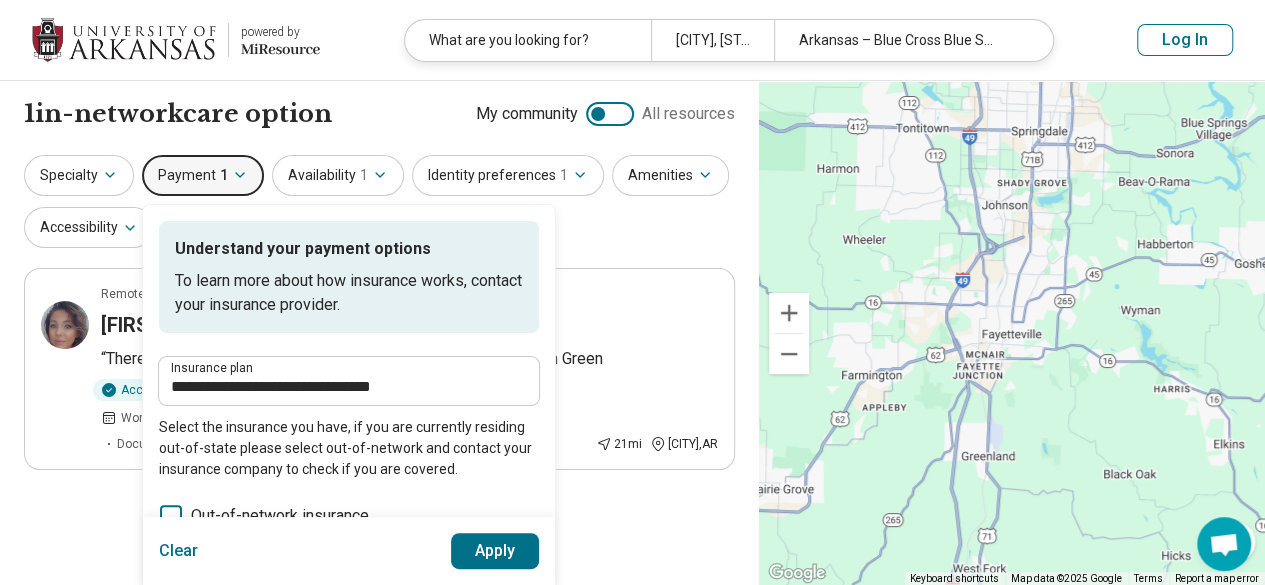 click on "**********" at bounding box center [349, 381] 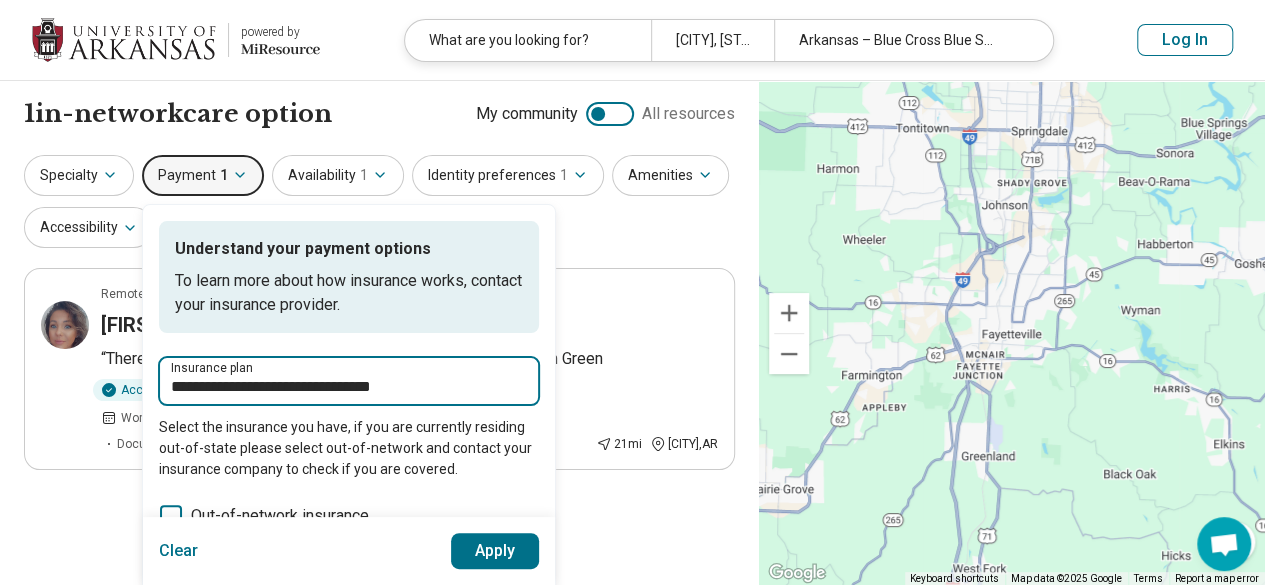 click on "**********" at bounding box center [349, 387] 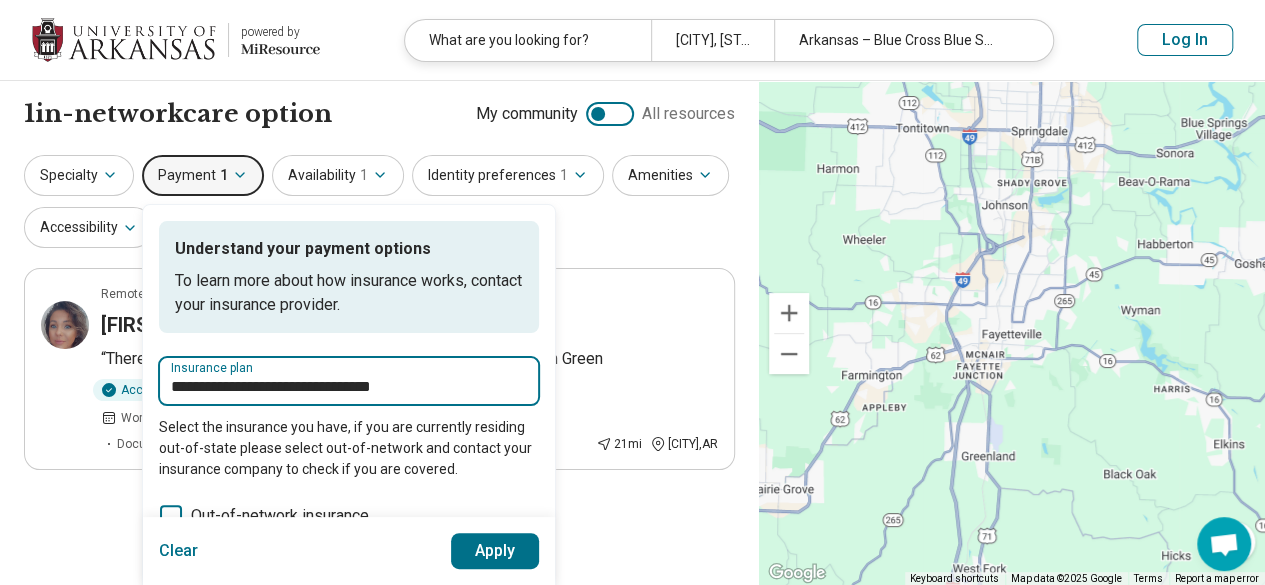 click on "**********" at bounding box center (349, 387) 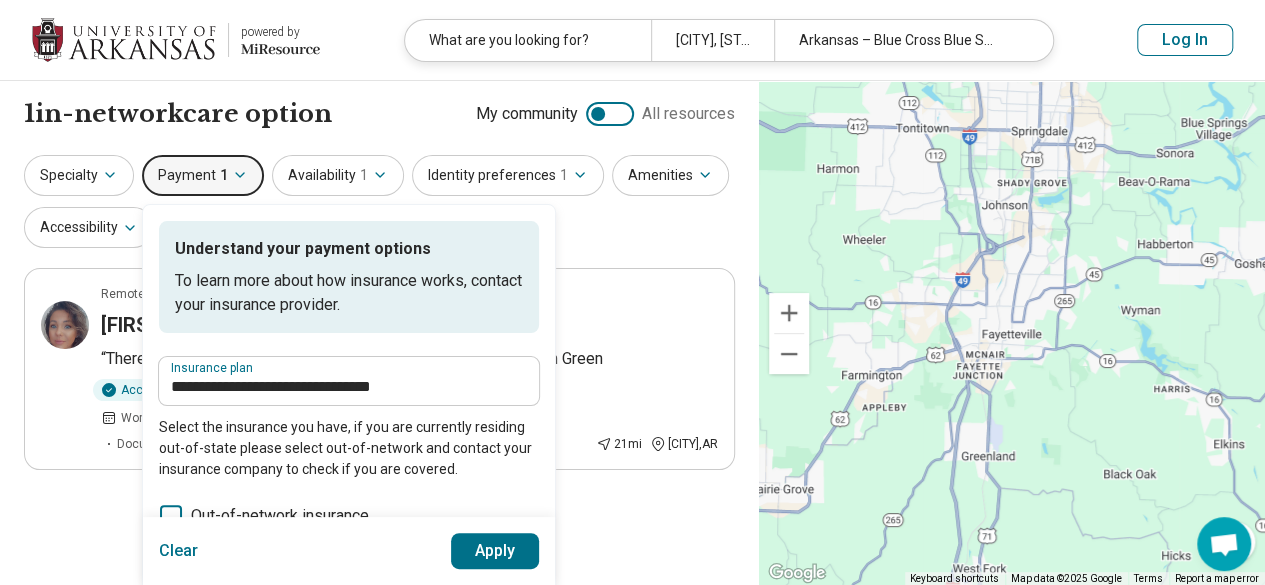 click on "Clear" at bounding box center [179, 551] 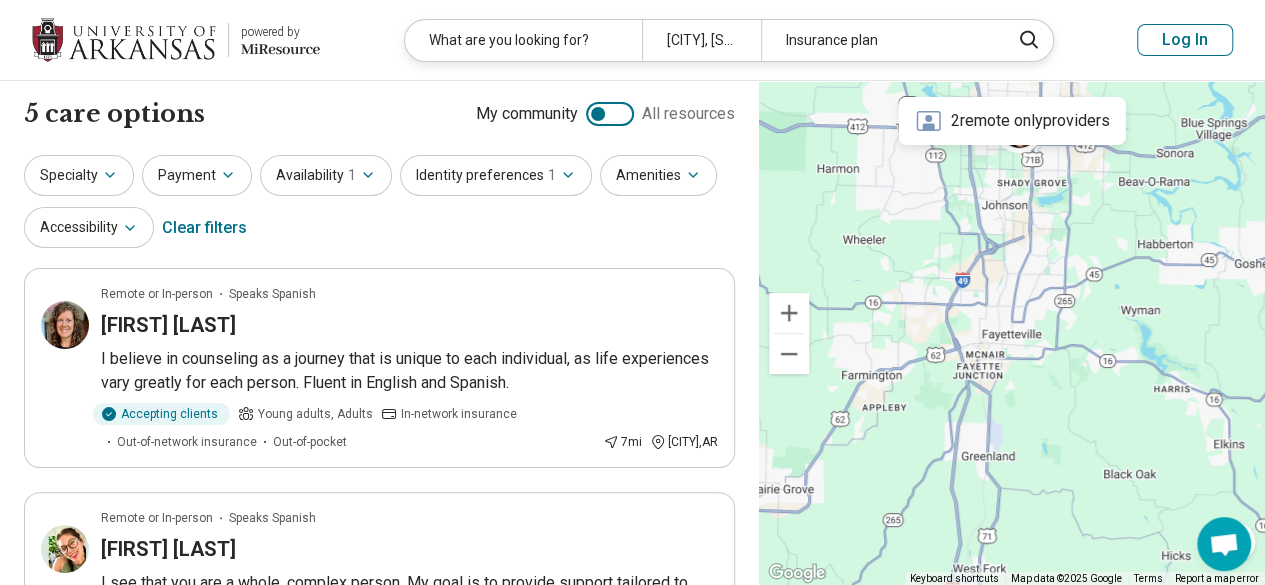 click on "Specialty Payment Availability 1 Identity preferences 1 Amenities Accessibility Clear filters" at bounding box center (379, 203) 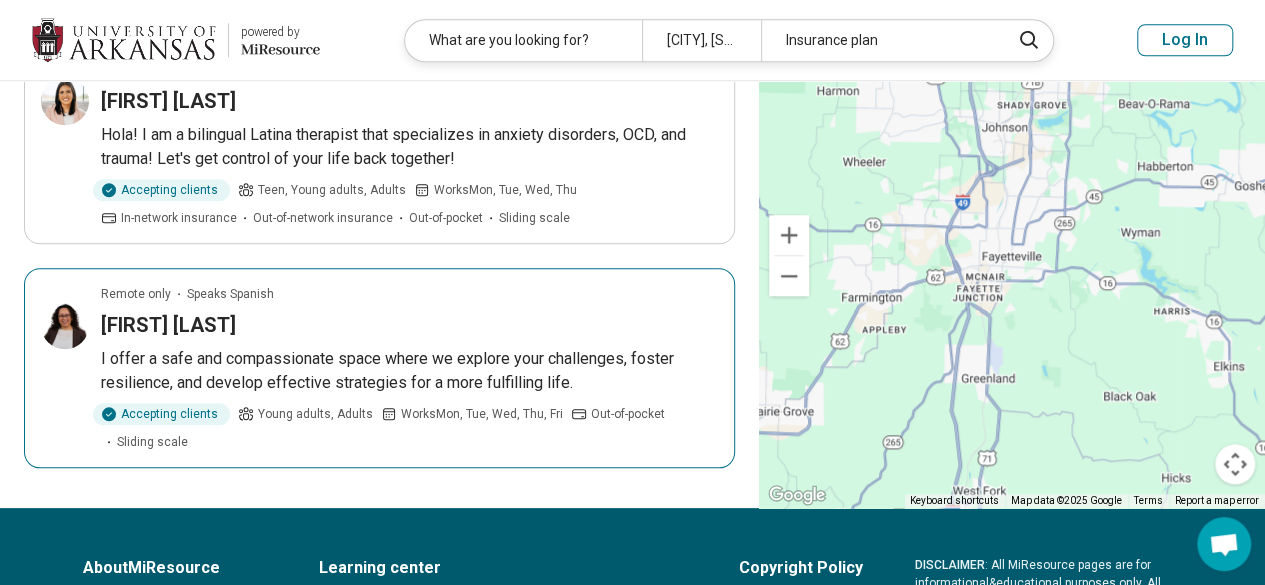 scroll, scrollTop: 900, scrollLeft: 0, axis: vertical 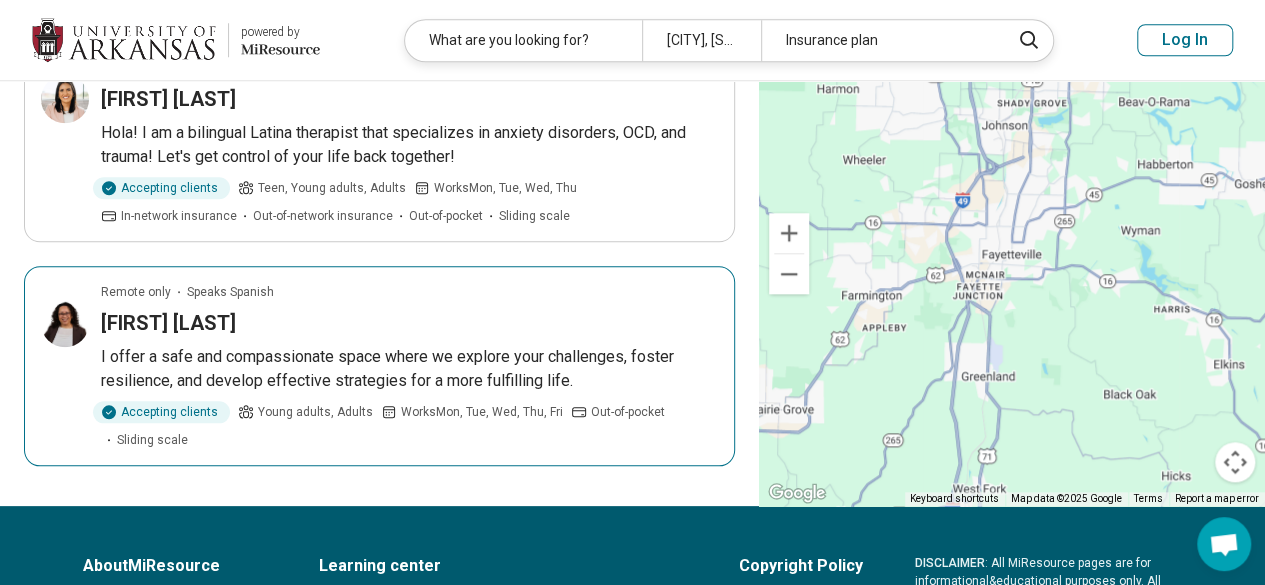 click on "[FIRST] [LAST]" at bounding box center (168, 323) 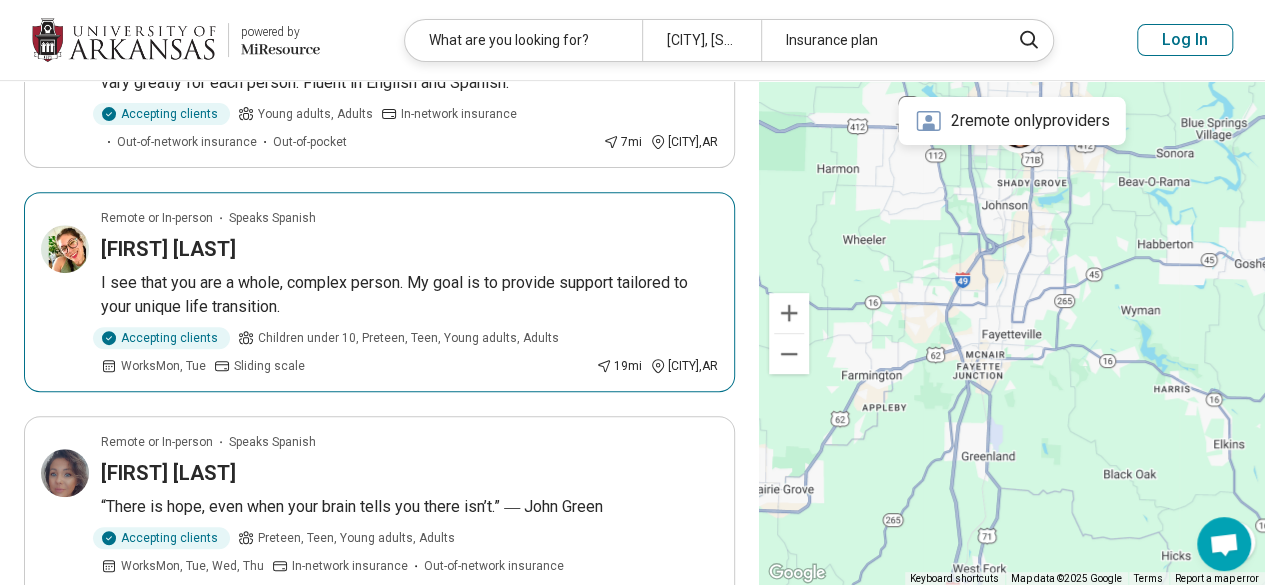 scroll, scrollTop: 100, scrollLeft: 0, axis: vertical 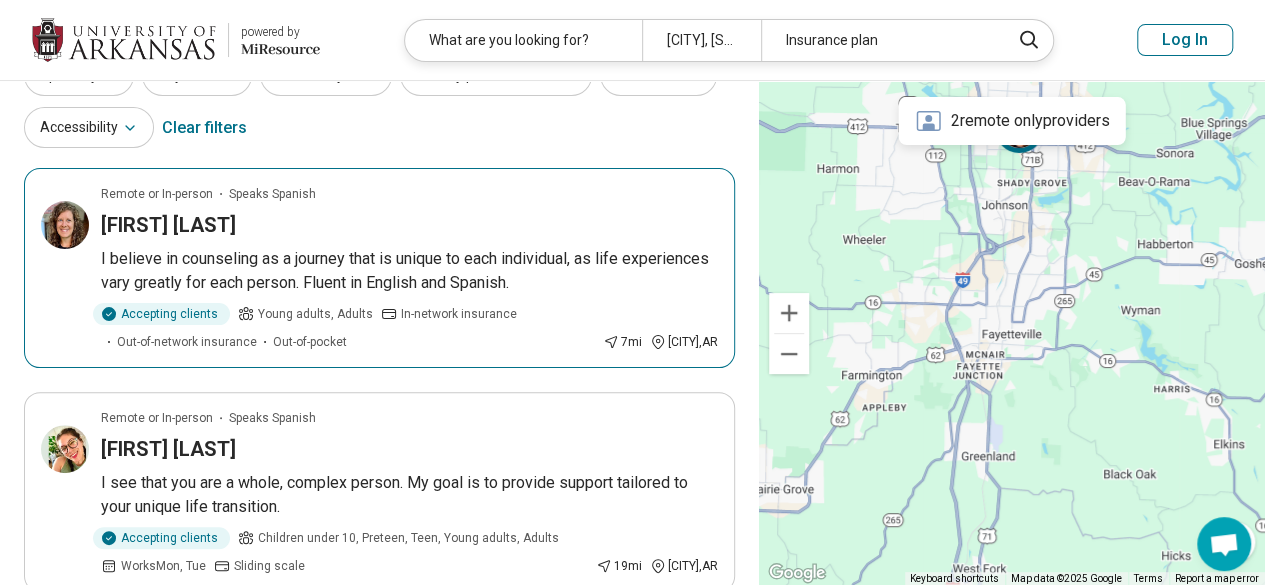 click on "I believe in counseling as a journey that is unique to each individual, as life experiences vary greatly for each person. Fluent in English and Spanish." at bounding box center (409, 271) 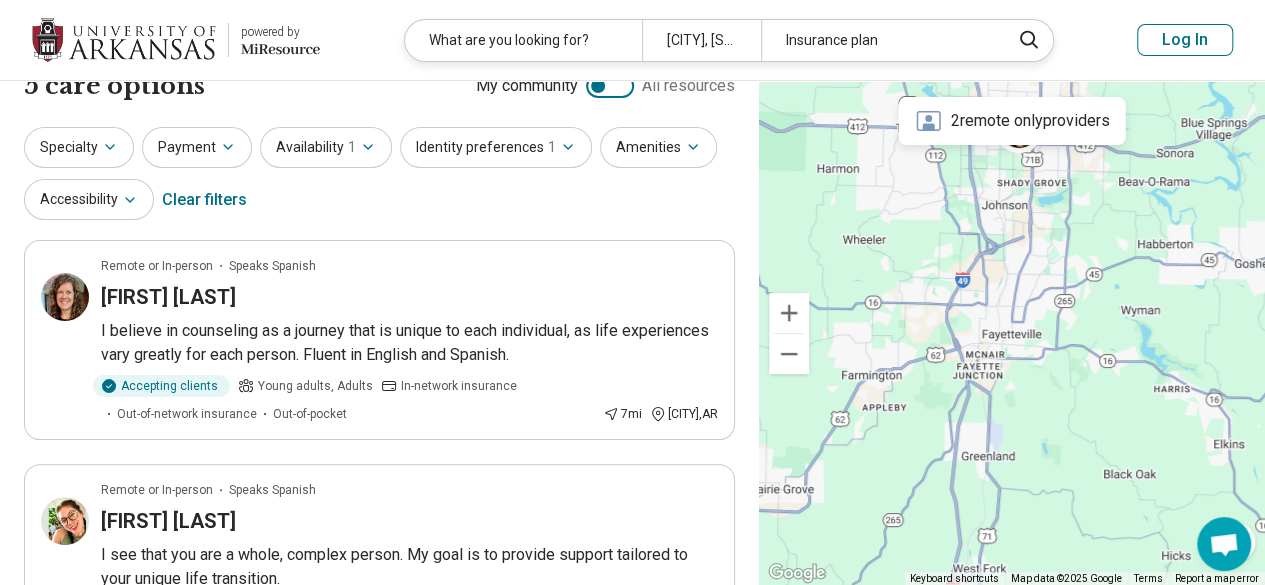 scroll, scrollTop: 0, scrollLeft: 0, axis: both 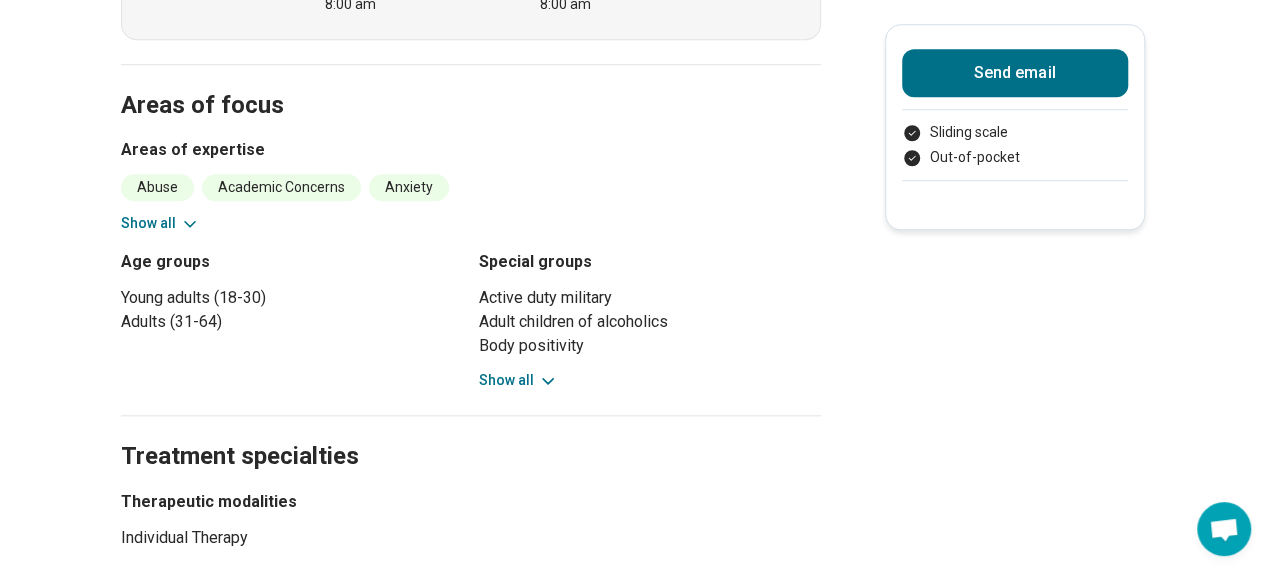 click on "Show all" at bounding box center (160, 223) 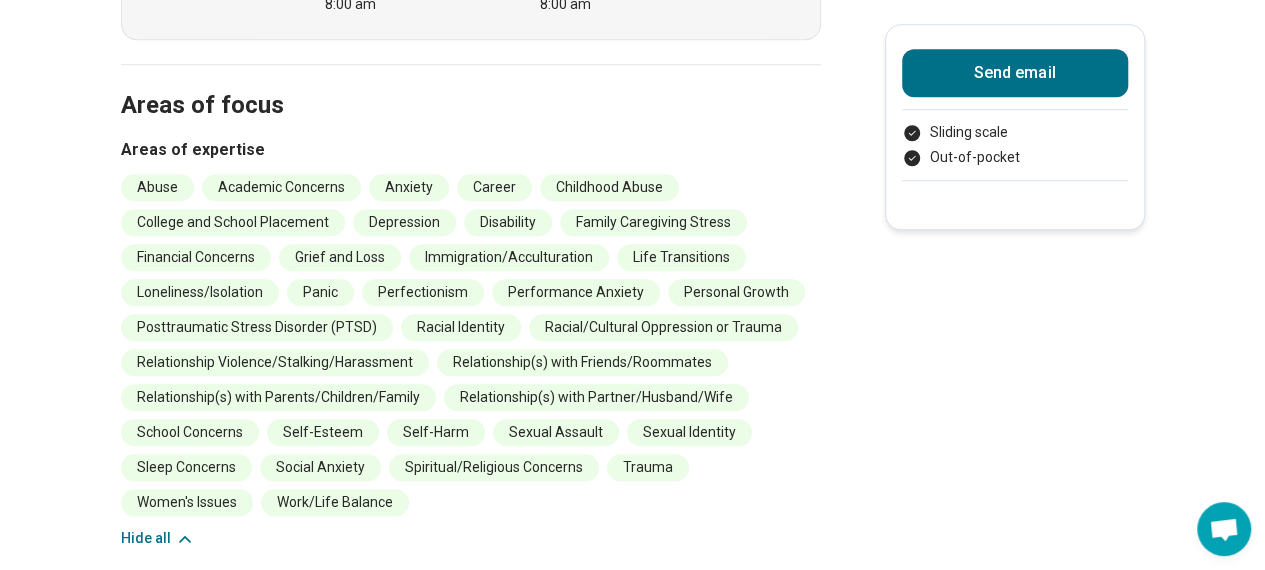 drag, startPoint x: 140, startPoint y: 535, endPoint x: 130, endPoint y: 525, distance: 14.142136 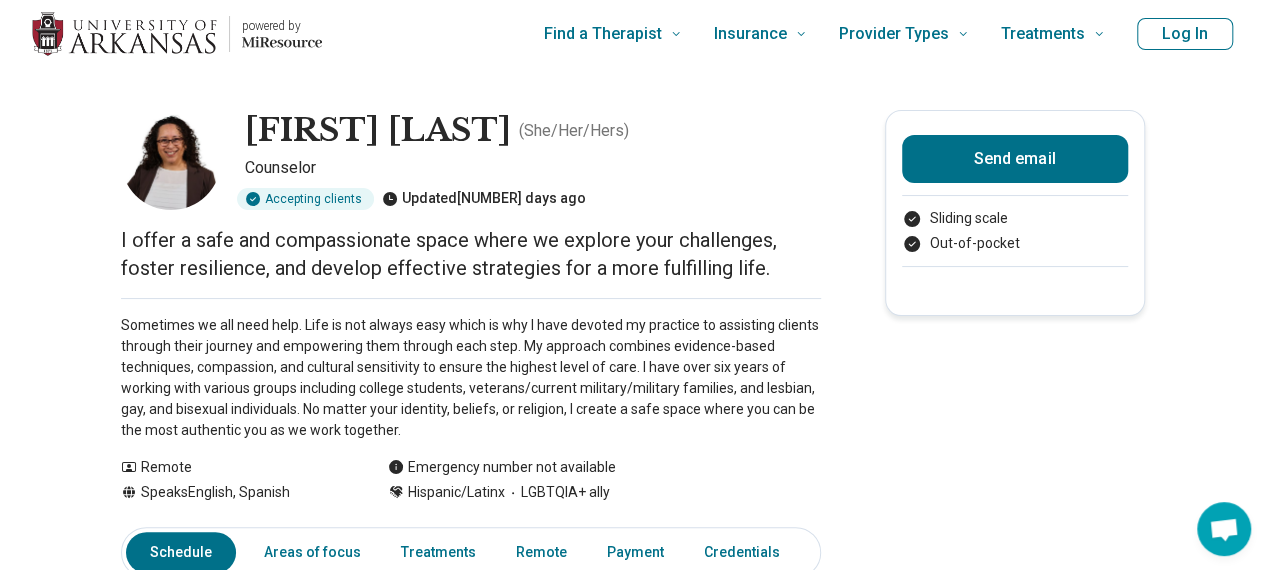 scroll, scrollTop: 0, scrollLeft: 0, axis: both 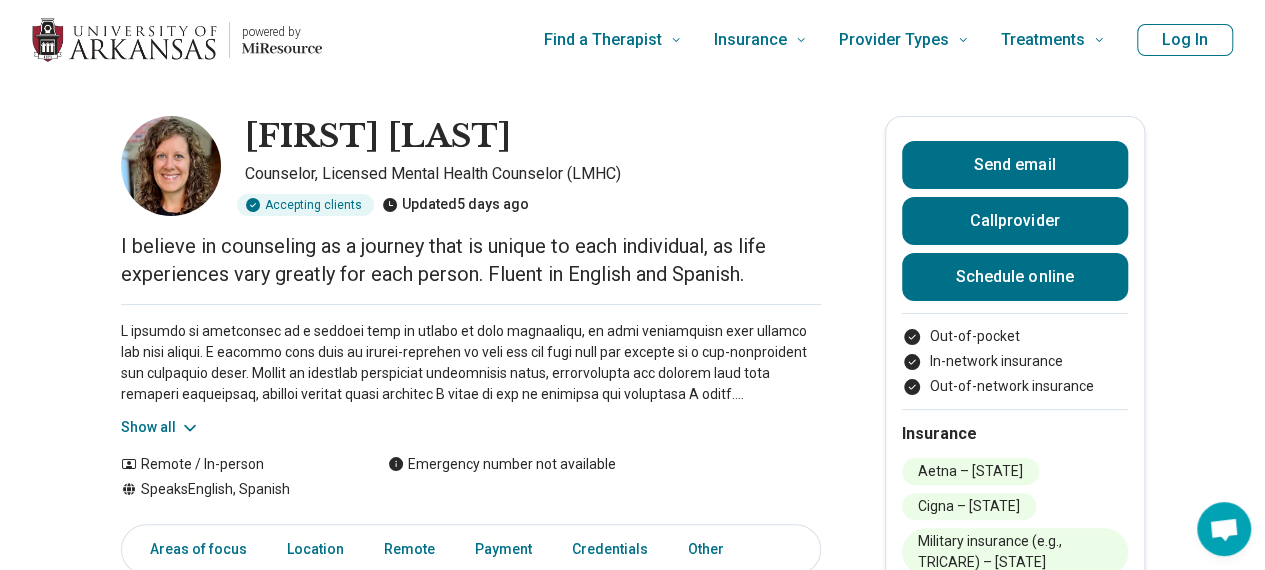 click on "[FIRST] [LAST] Counselor, Licensed Mental Health Counselor (LMHC) Accepting clients Updated  5 days ago I believe in counseling as a journey that is unique to each individual, as life experiences vary greatly for each person. Fluent in English and Spanish. Show all Remote / In-person Speaks  English, Spanish Emergency number not available Send email Call  provider Schedule online Out-of-pocket In-network insurance Out-of-network insurance Insurance Aetna – [STATE] Cigna – [STATE] Military insurance (e.g., TRICARE) – [STATE] Areas of focus Location Remote Payment Credentials Other Areas of focus Areas of expertise Academic Concerns Anorexia Nervosa Anxiety Binge-Eating Disorder Body Image Bulimia Nervosa Chronic Illness/Pain Compulsive Exercise Conflict Resolution Depression Eating Concerns Immigration/Acculturation Perfectionism Personal Growth Relationship(s) with Friends/Roommates School Concerns Spiritual/Religious Concerns Suicidal Ideation Trauma Work/Life Balance Show all Age groups ,  [STATE]" at bounding box center [632, 1075] 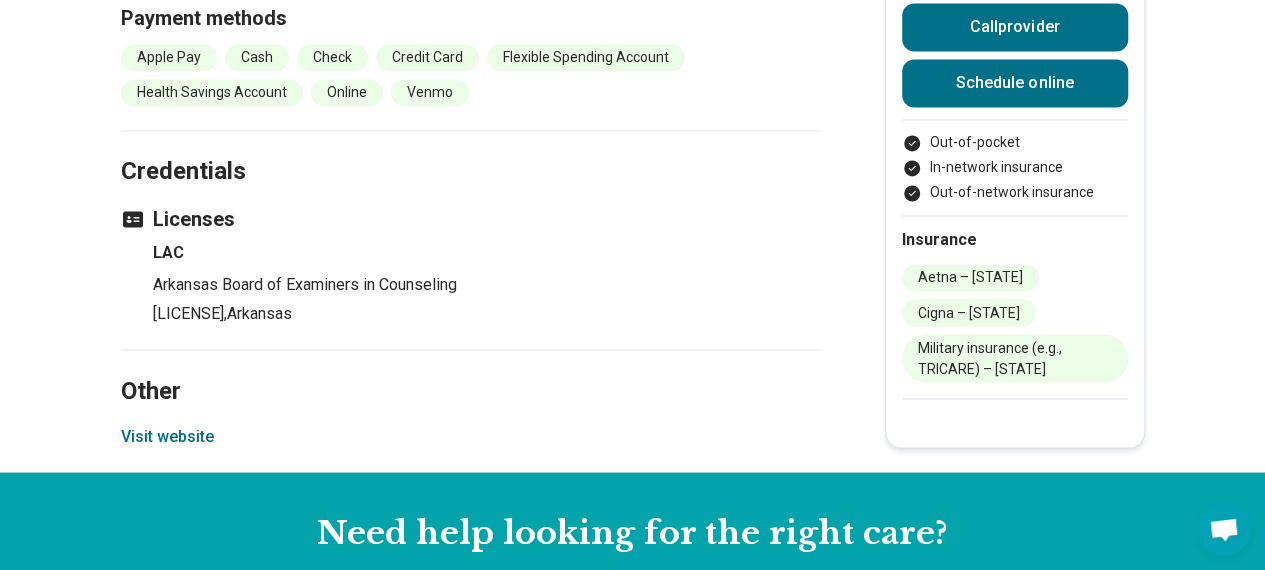 scroll, scrollTop: 1600, scrollLeft: 0, axis: vertical 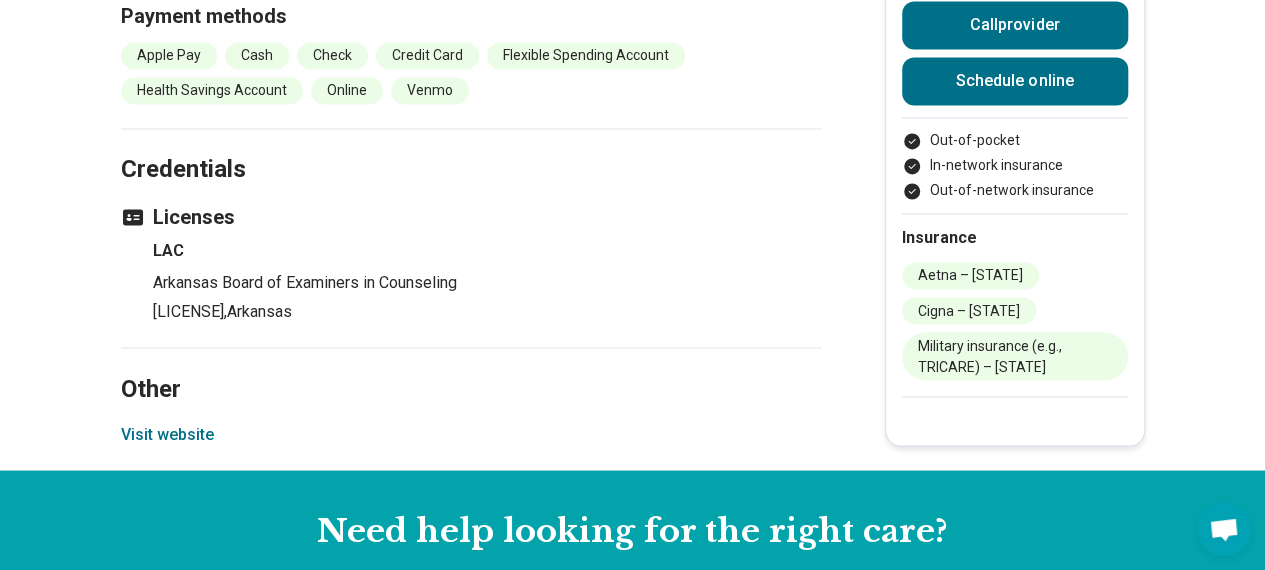 click on "Visit website" at bounding box center (167, 434) 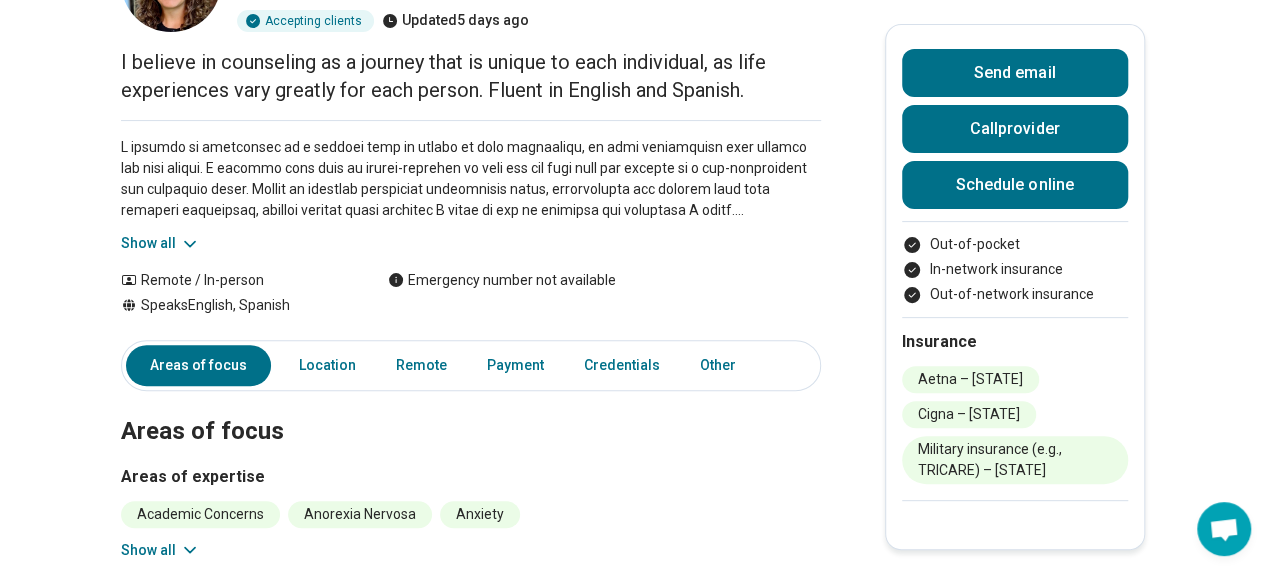 scroll, scrollTop: 0, scrollLeft: 0, axis: both 